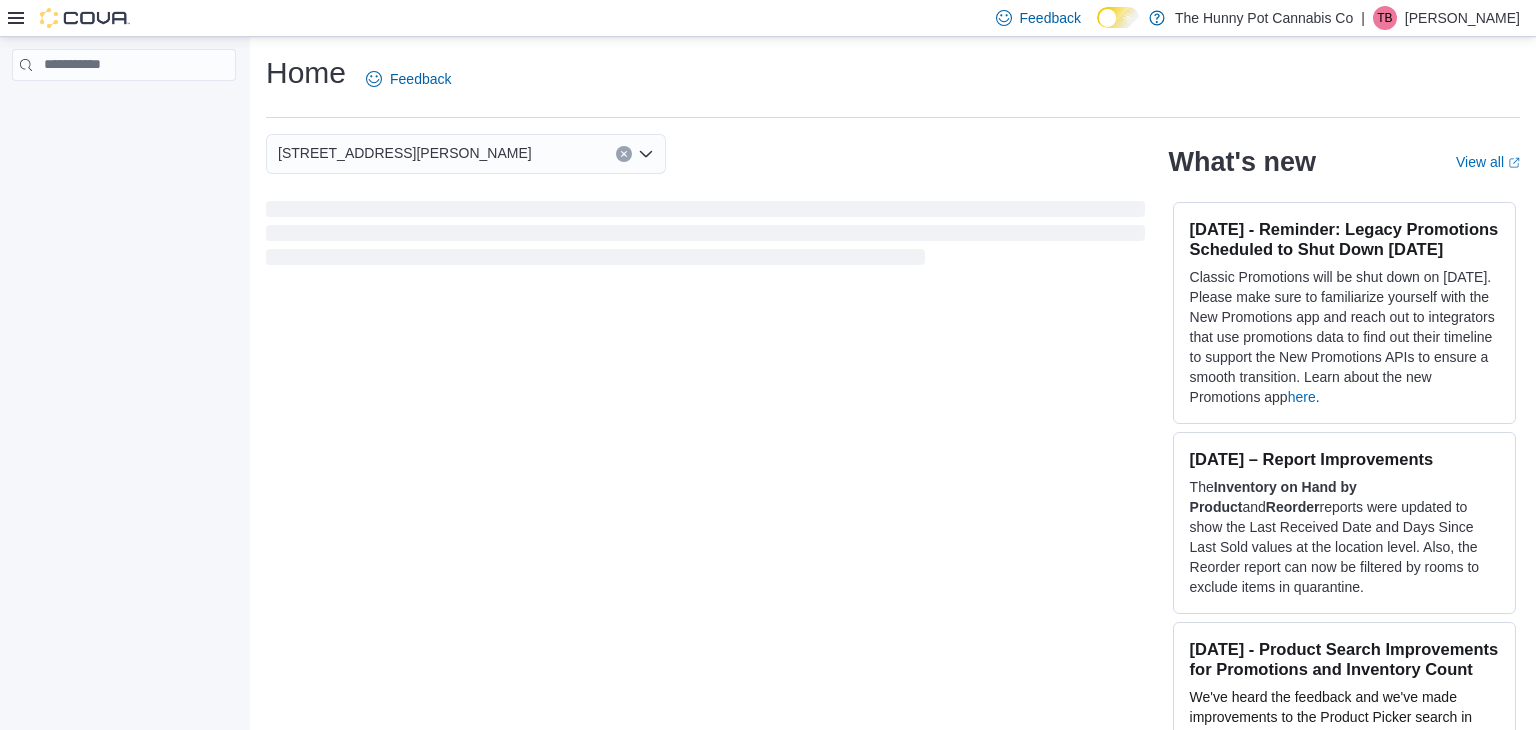 scroll, scrollTop: 0, scrollLeft: 0, axis: both 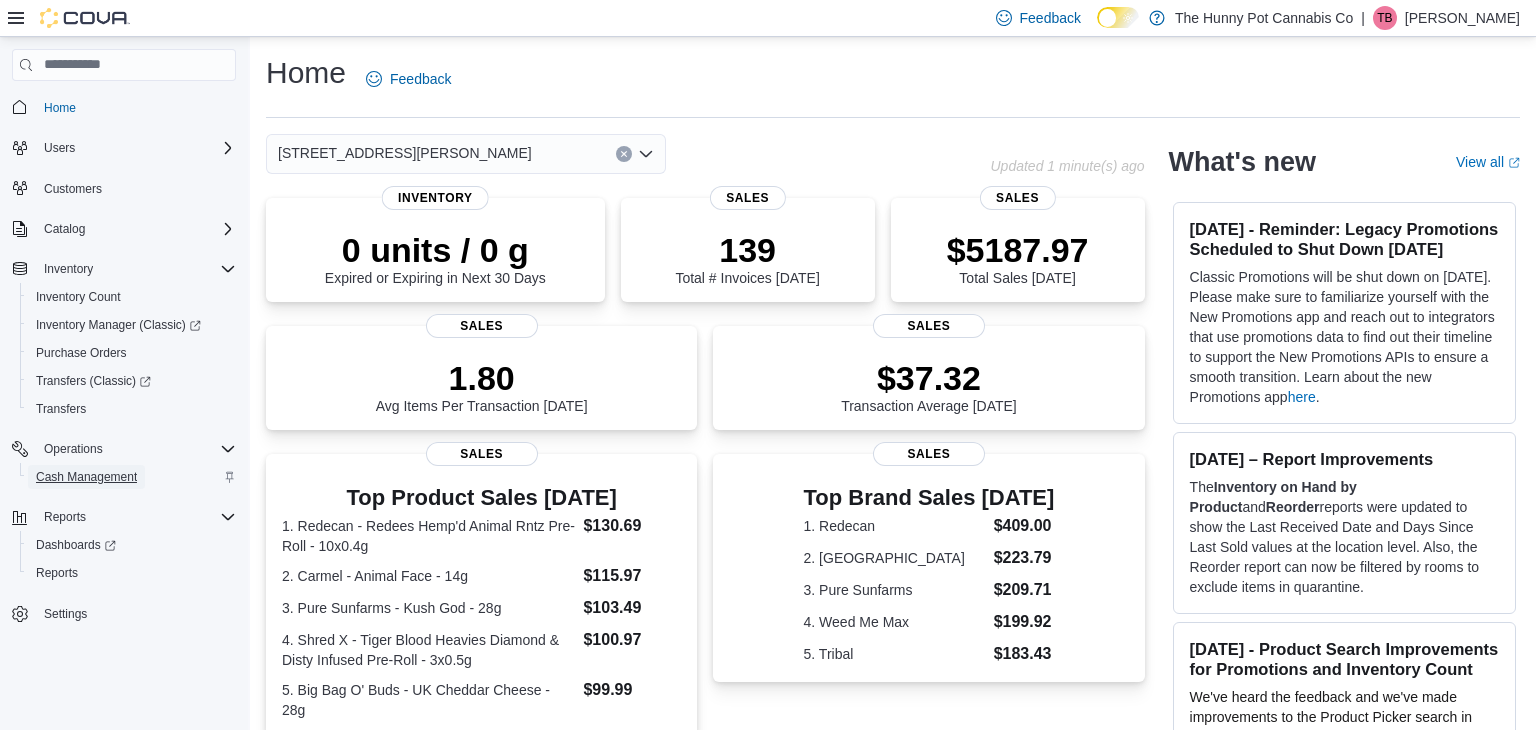 click on "Cash Management" at bounding box center (86, 477) 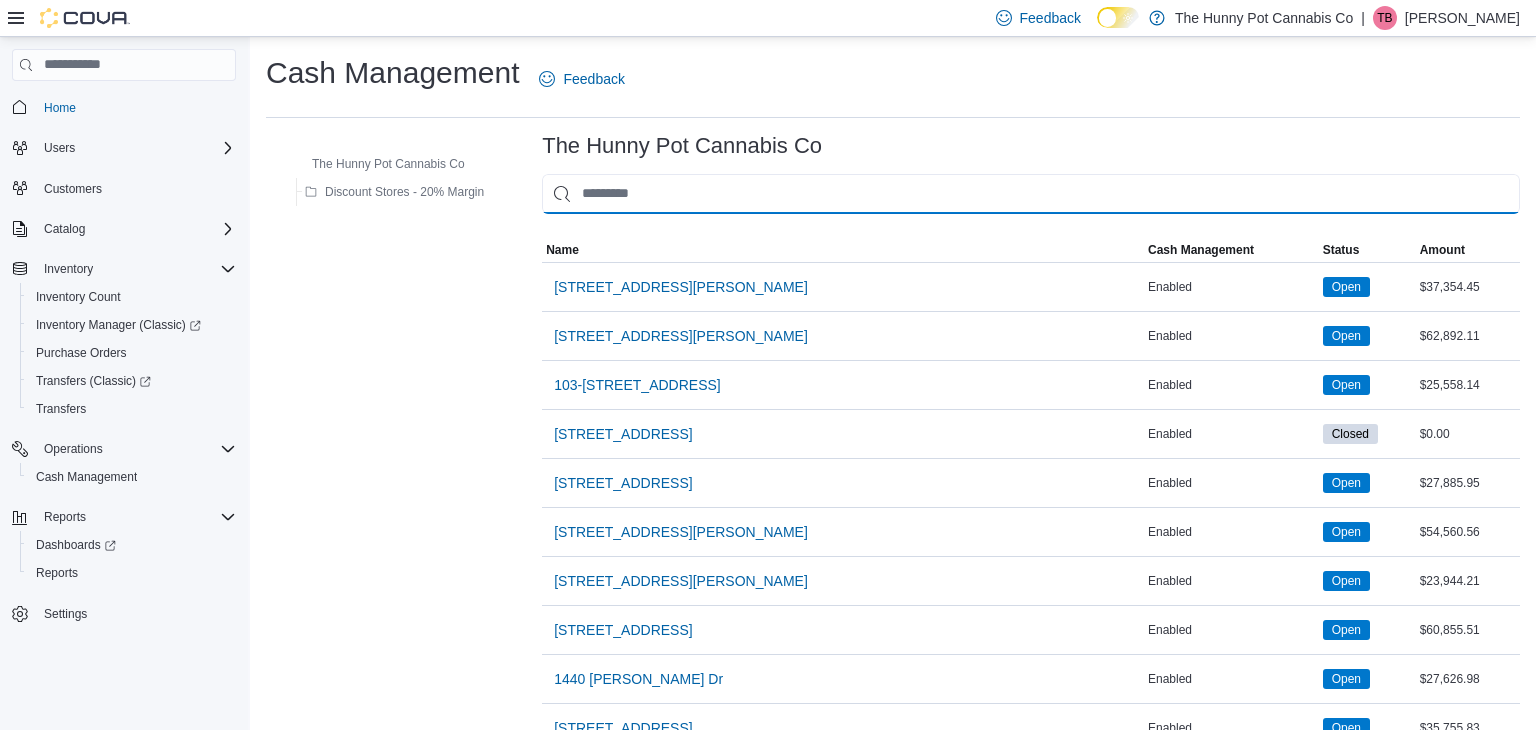 click at bounding box center [1031, 194] 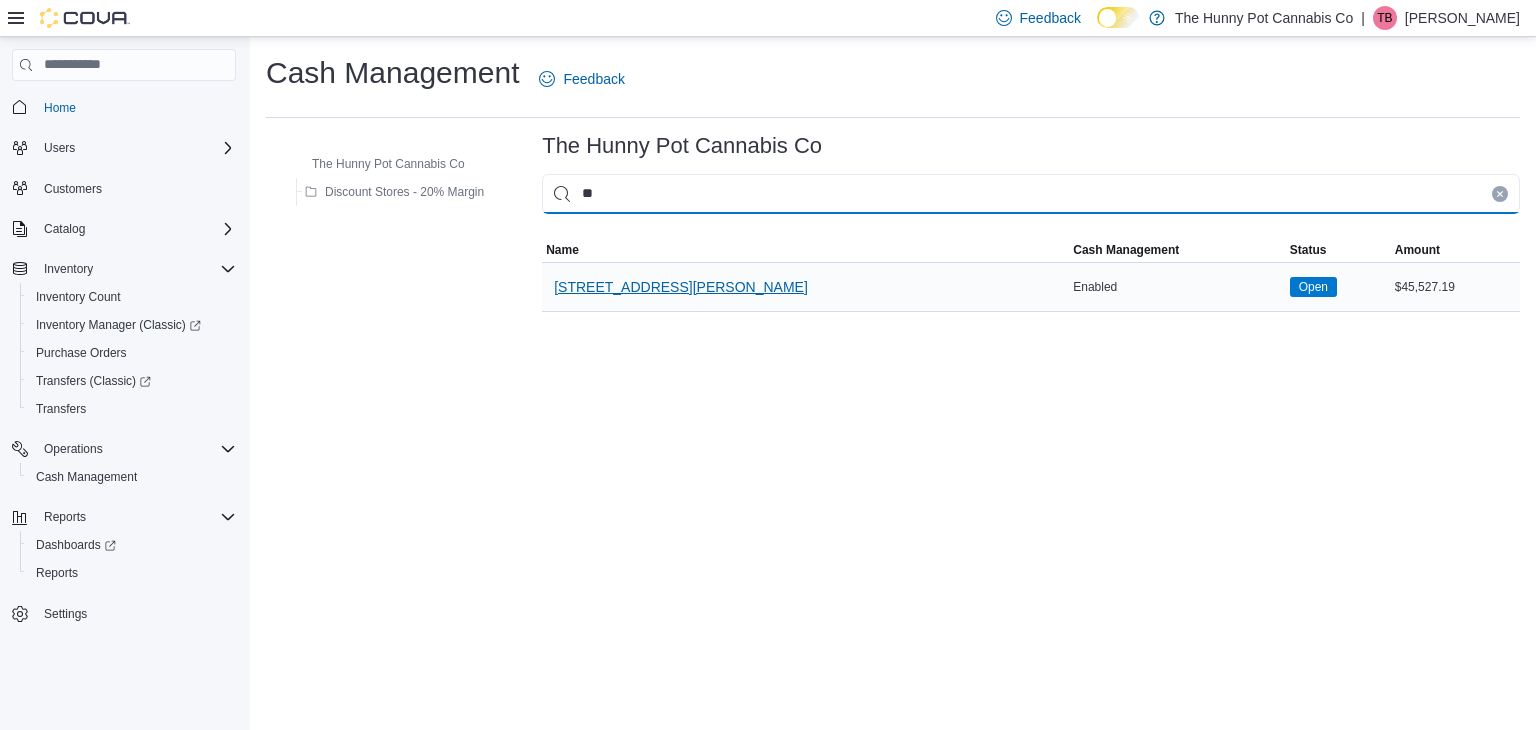 type on "**" 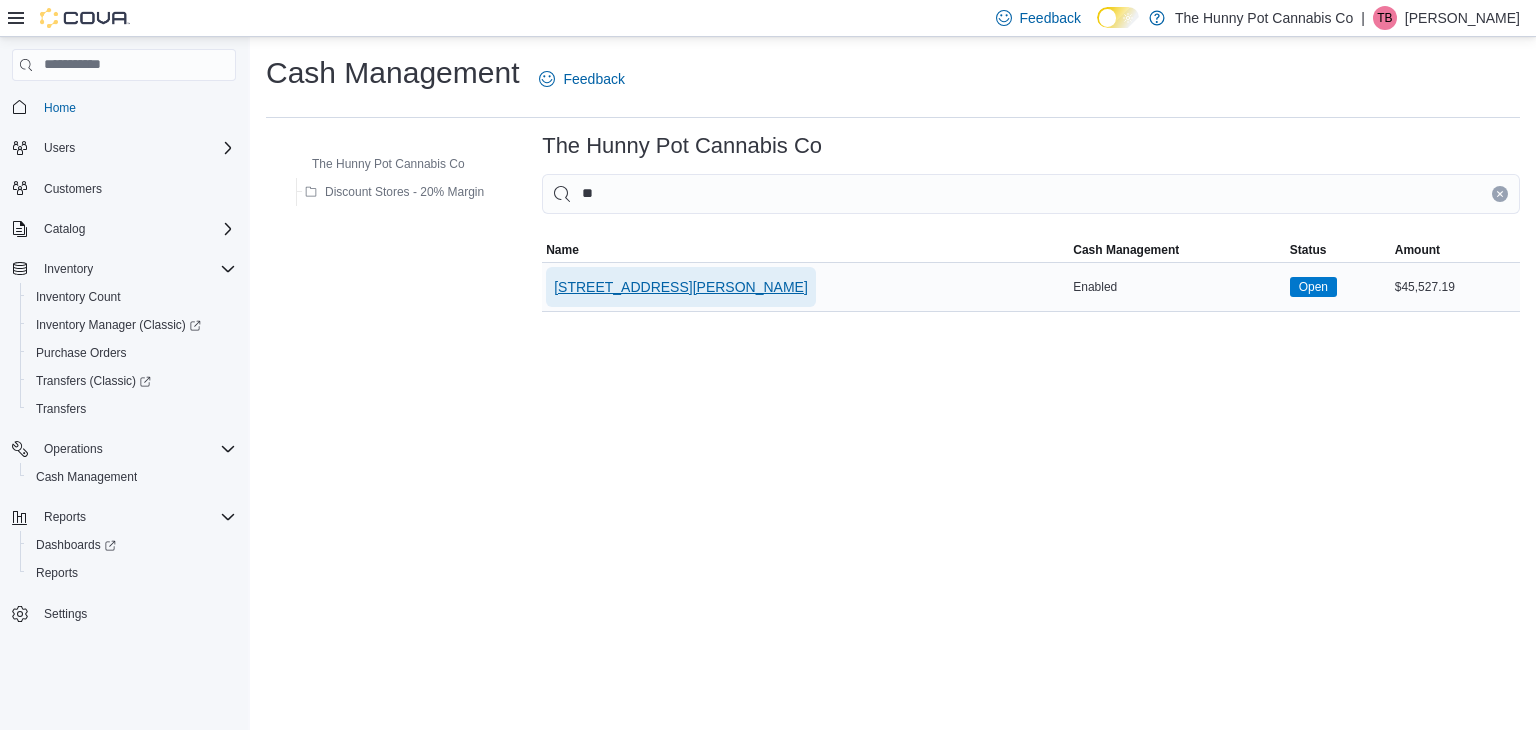 click on "[STREET_ADDRESS][PERSON_NAME]" at bounding box center (681, 287) 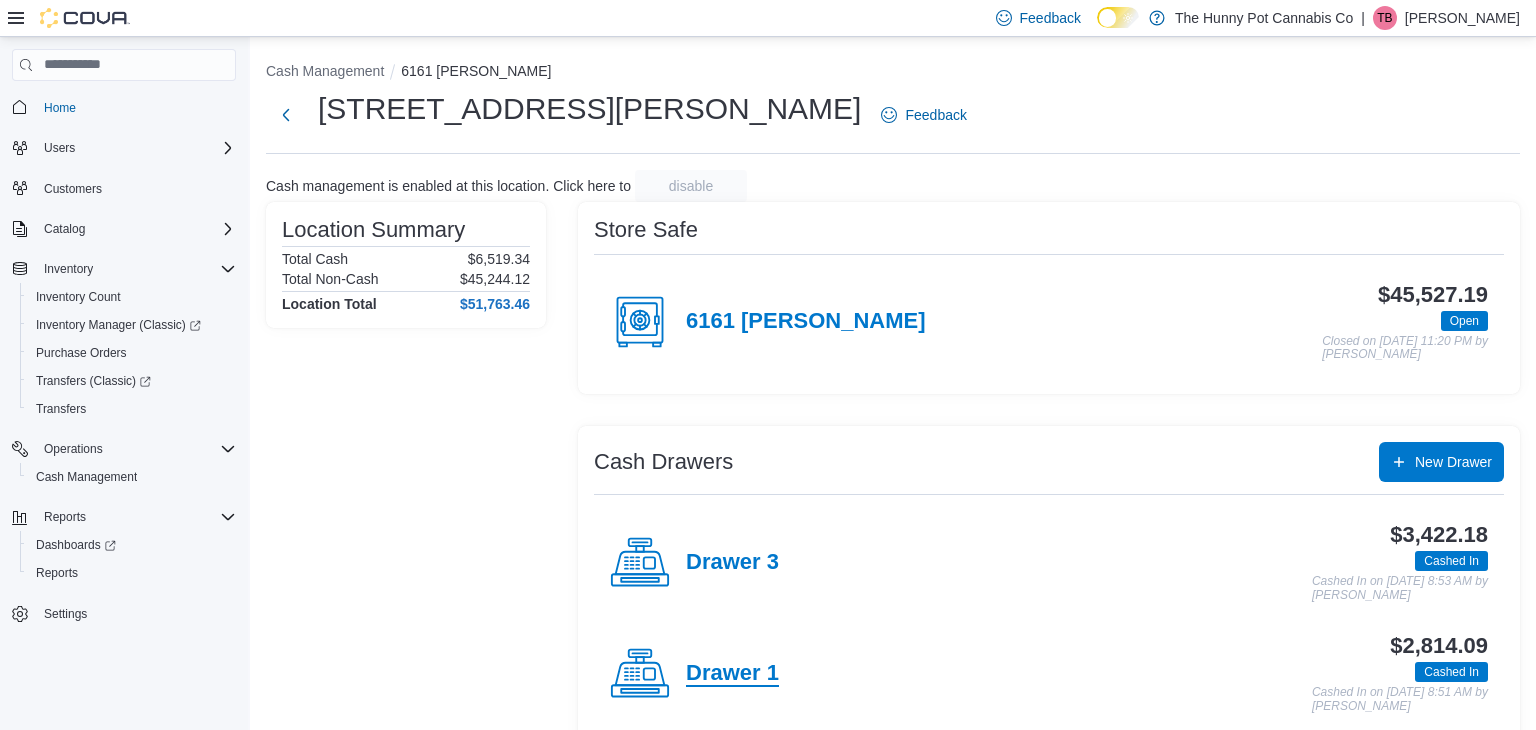 click on "Drawer 1" at bounding box center [732, 674] 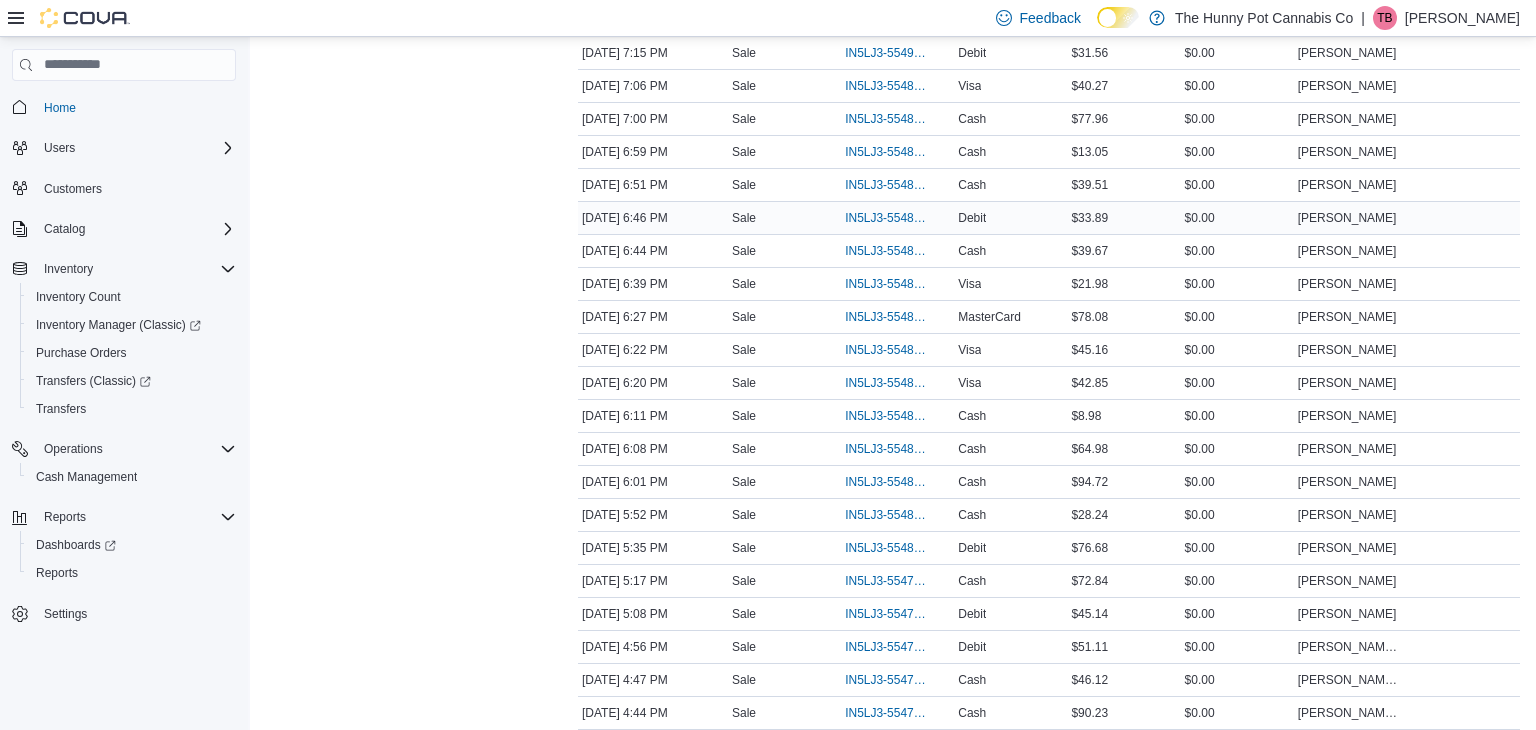scroll, scrollTop: 467, scrollLeft: 0, axis: vertical 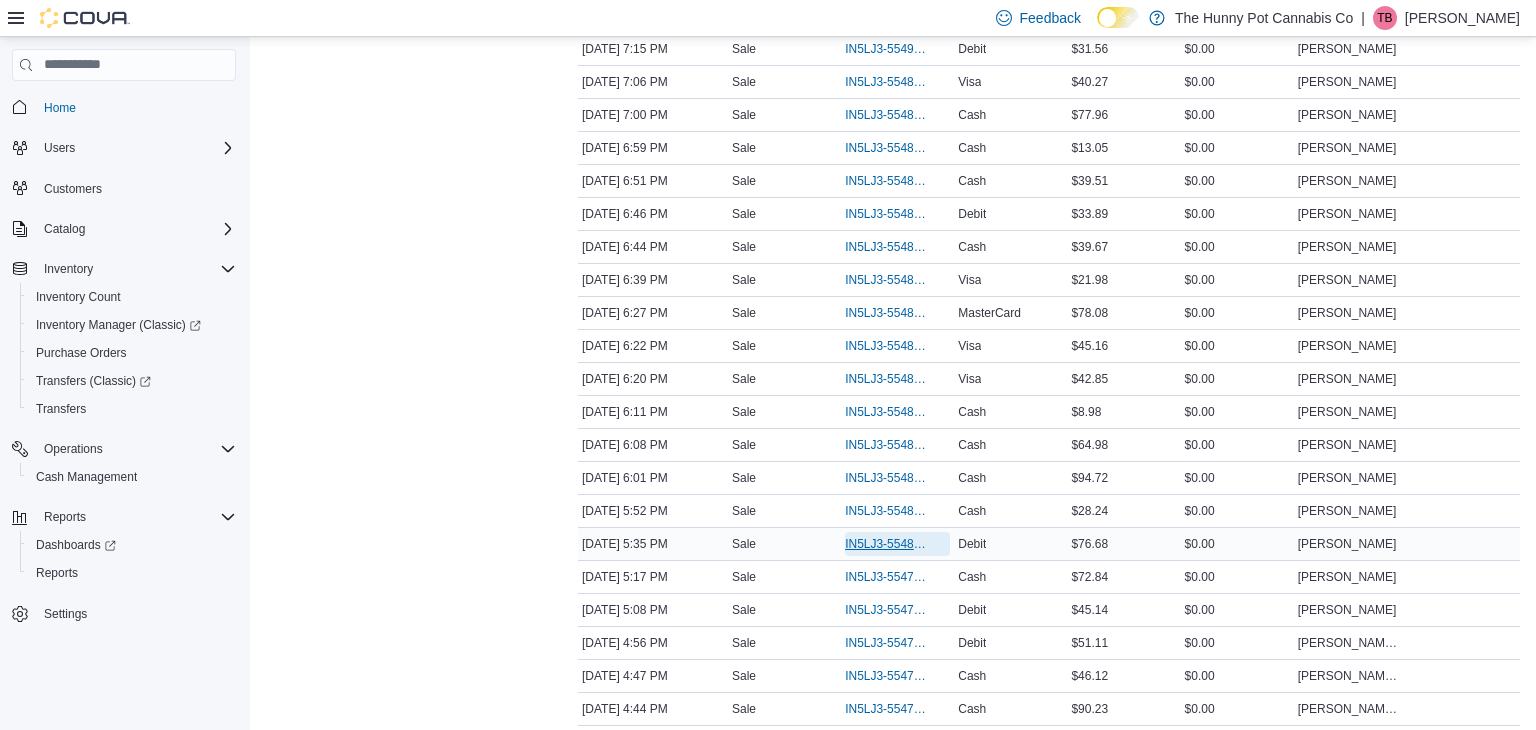 click on "IN5LJ3-5548168" at bounding box center (887, 544) 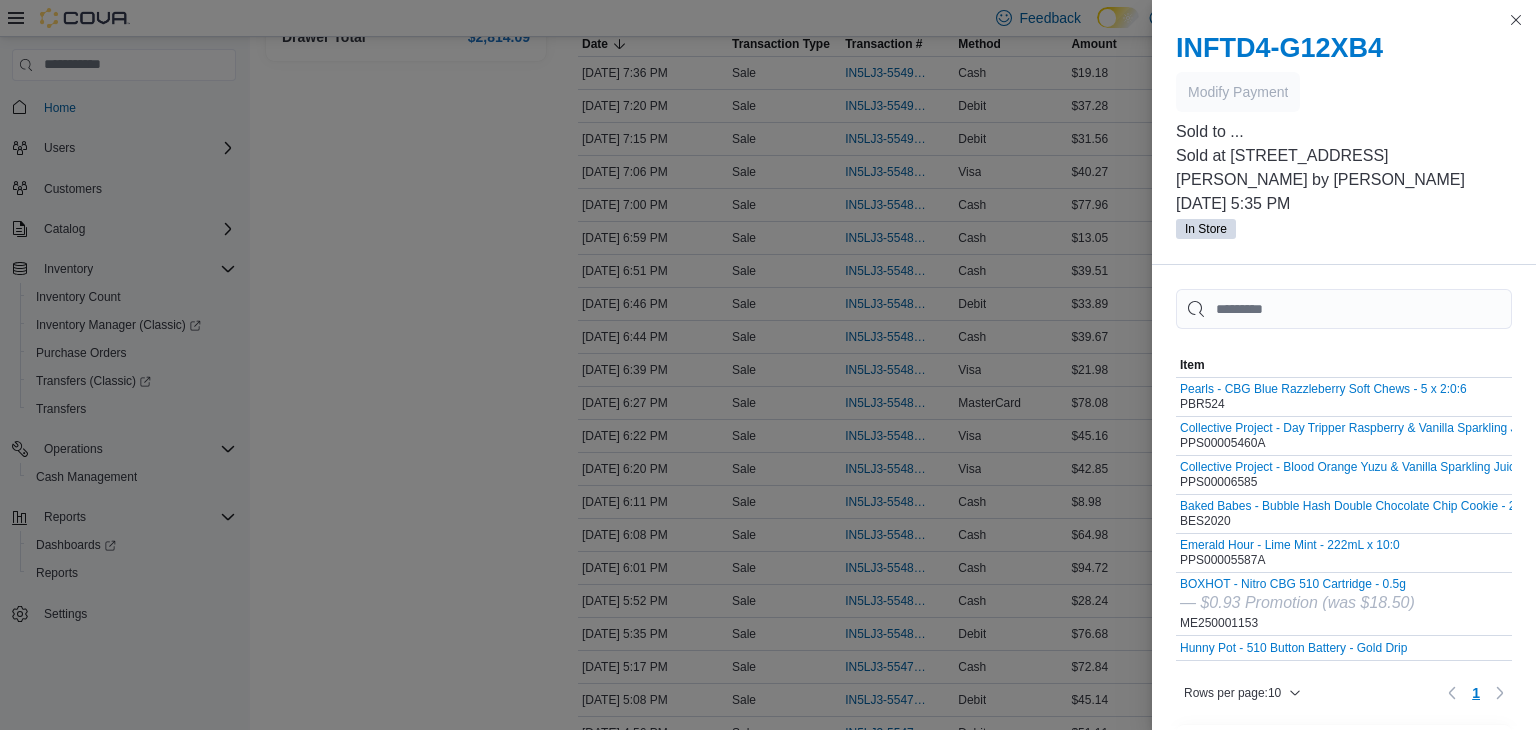 scroll, scrollTop: 380, scrollLeft: 0, axis: vertical 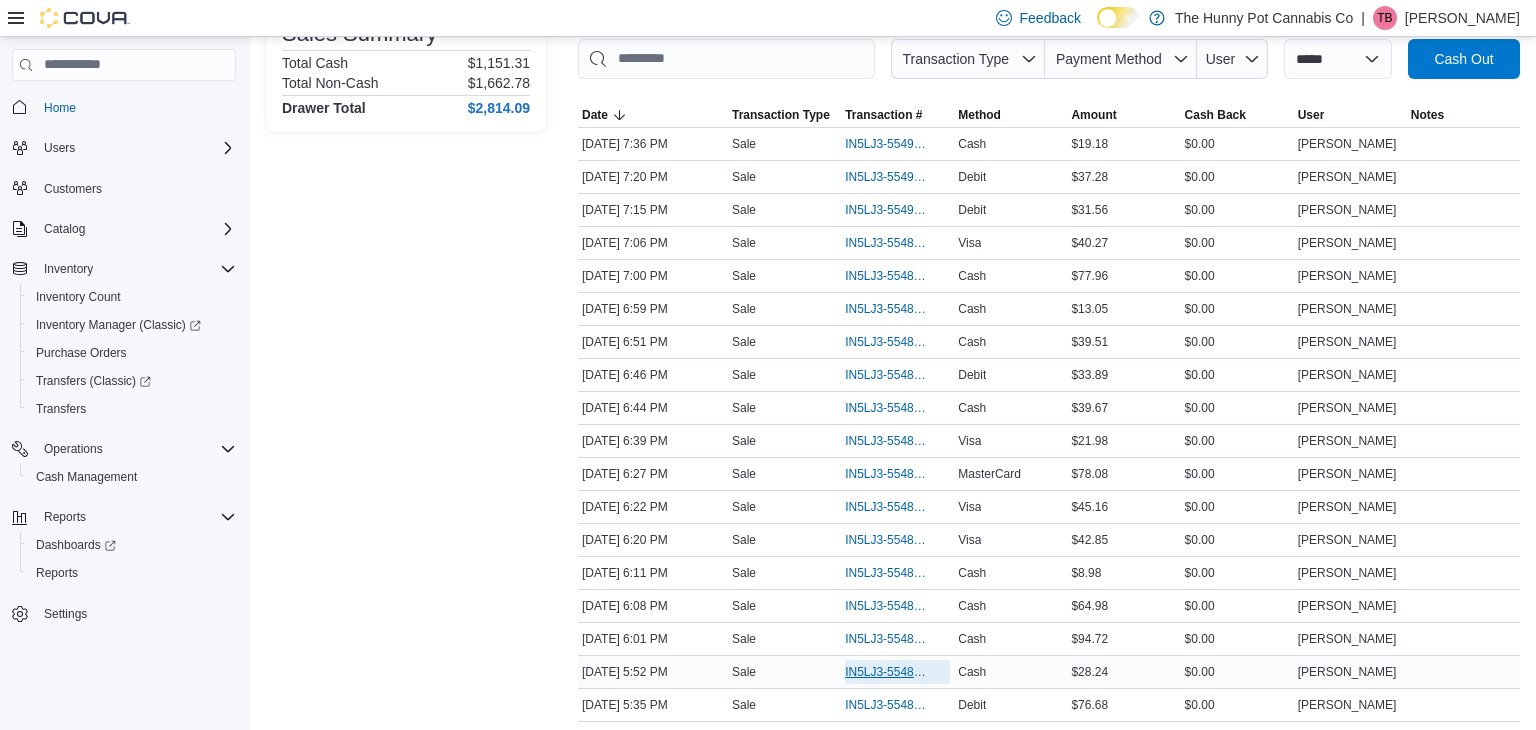 click on "IN5LJ3-5548315" at bounding box center [887, 672] 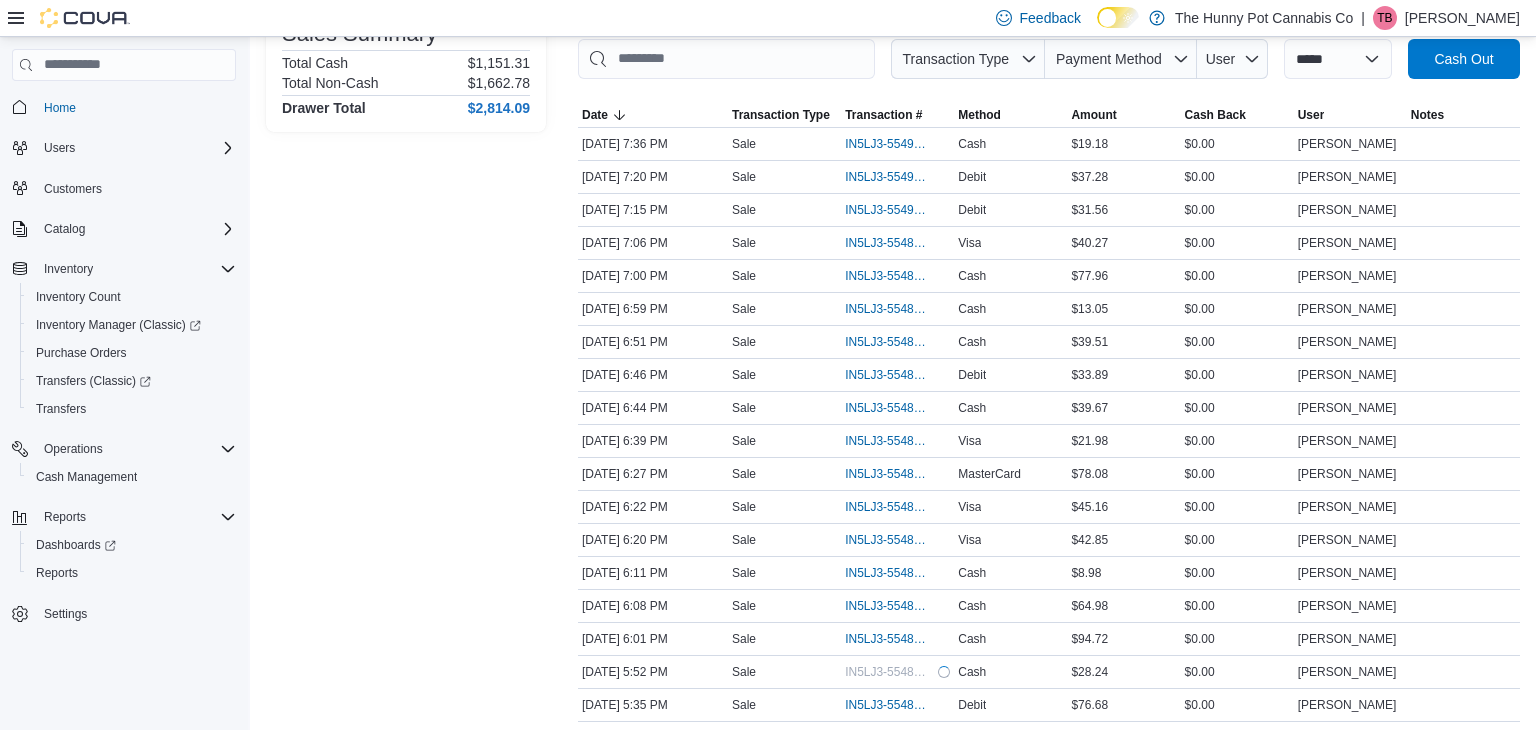 click on "Transactions Summary   # of Sales 64 # of Refunds 0 Total Transactions 65 Sales Summary   Total Cash $1,151.31 Total Non-Cash $1,662.78 Drawer Total $2,814.09" at bounding box center [406, 1108] 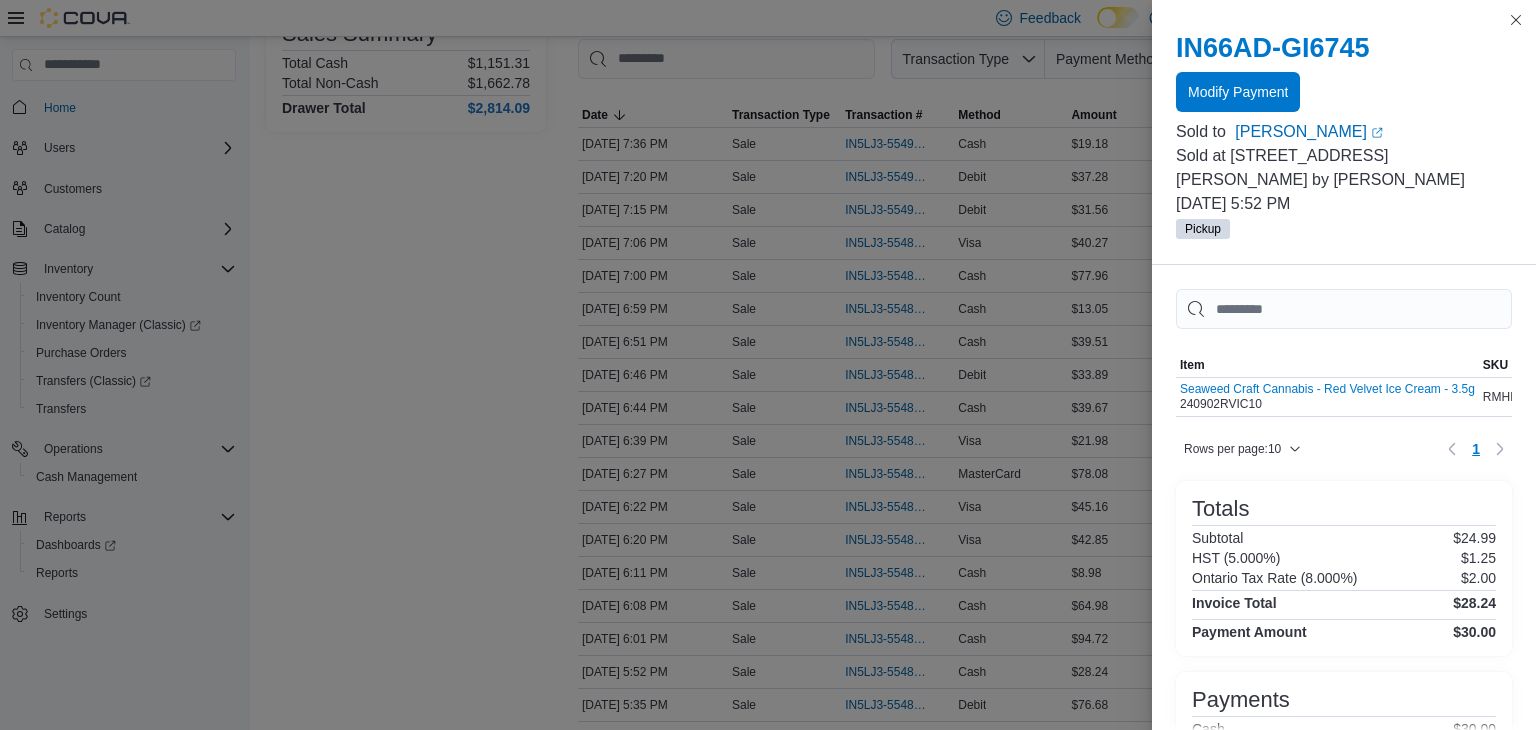 scroll, scrollTop: 0, scrollLeft: 0, axis: both 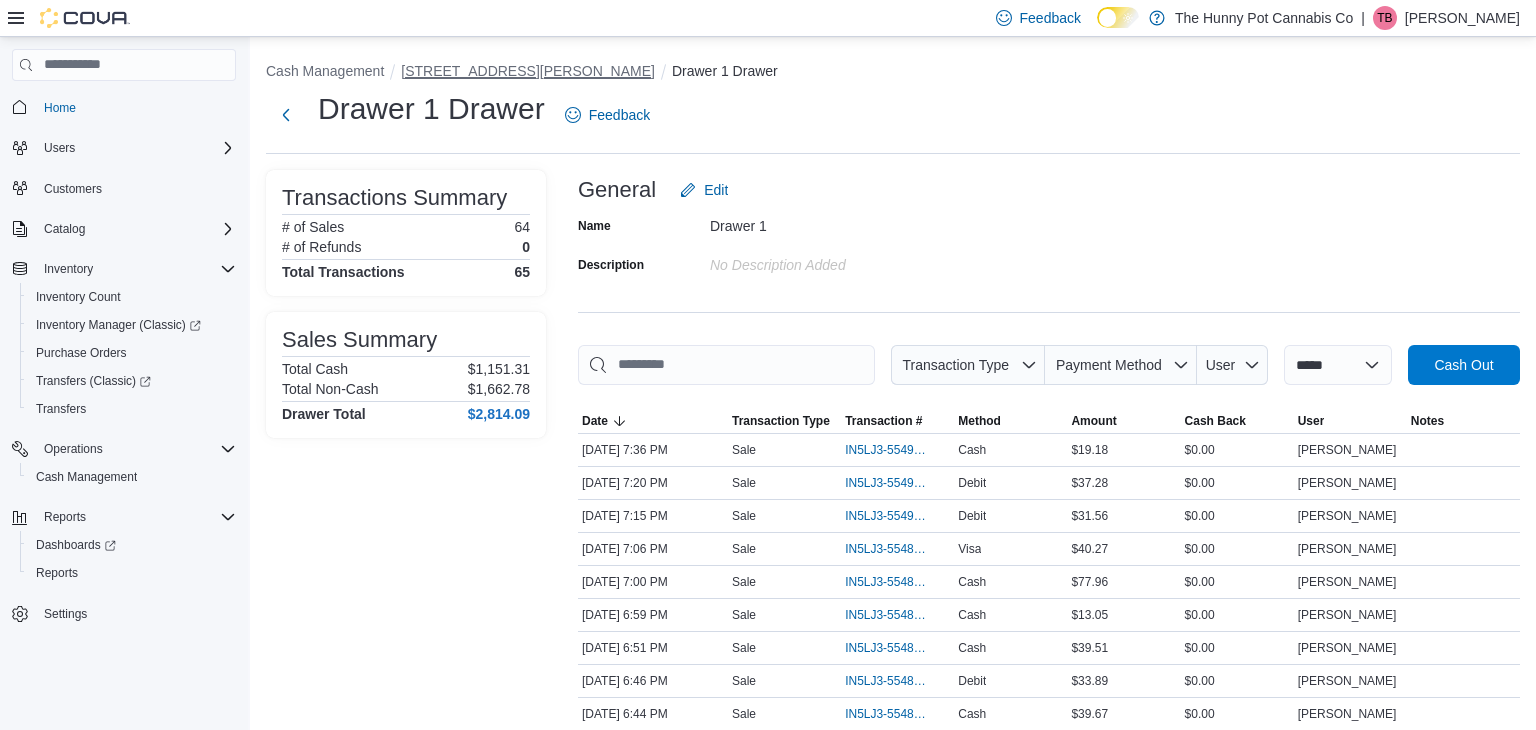 click on "[STREET_ADDRESS][PERSON_NAME]" at bounding box center (528, 71) 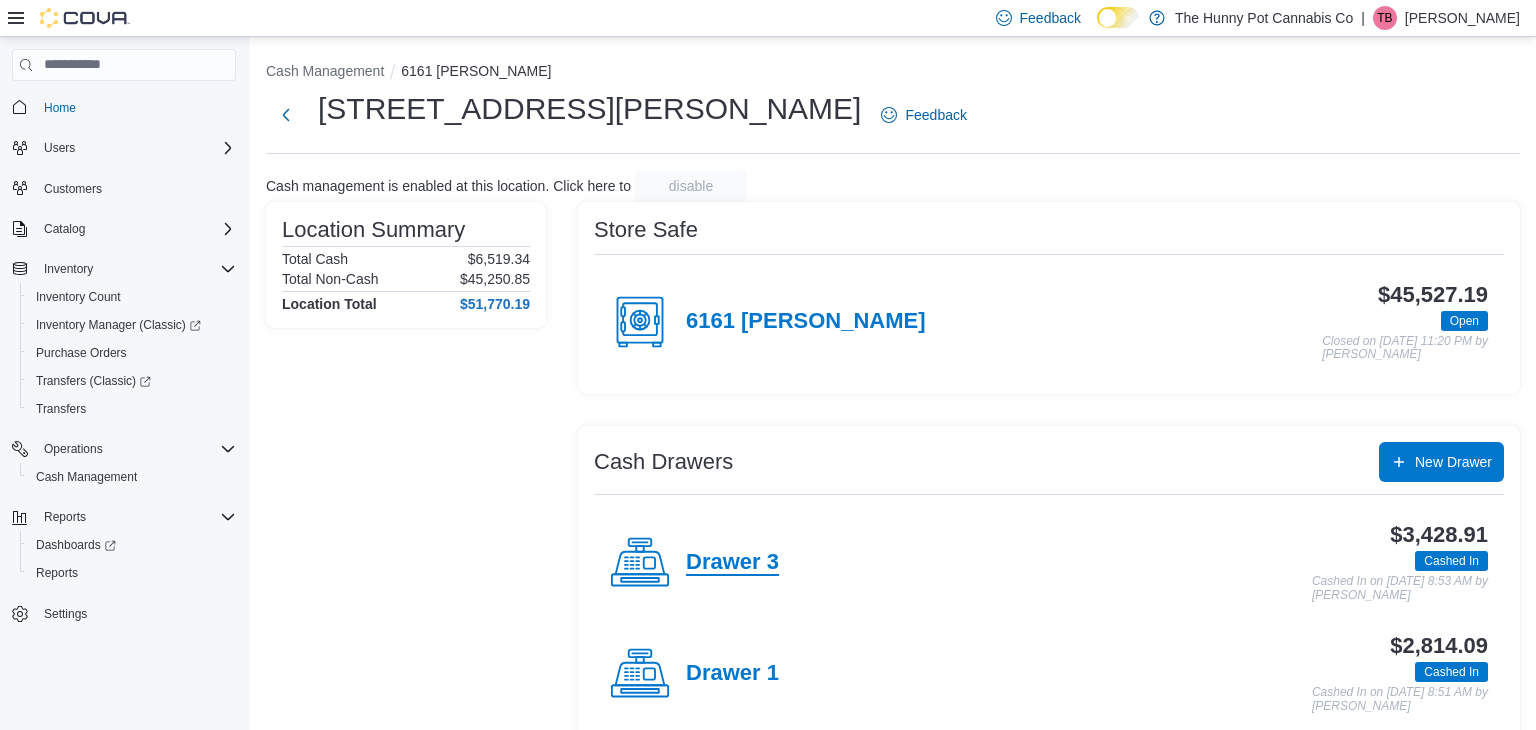 click on "Drawer 3" at bounding box center (732, 563) 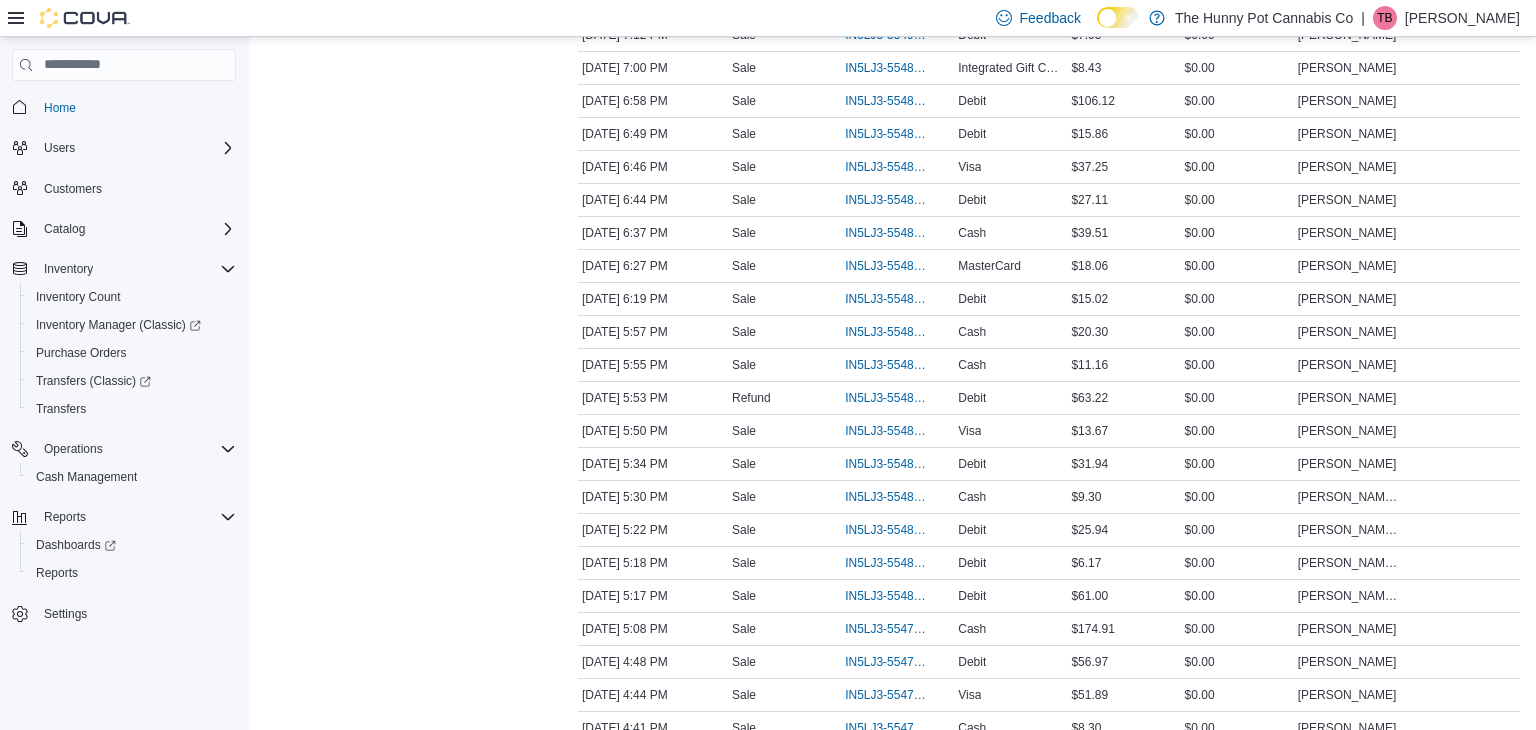 scroll, scrollTop: 596, scrollLeft: 0, axis: vertical 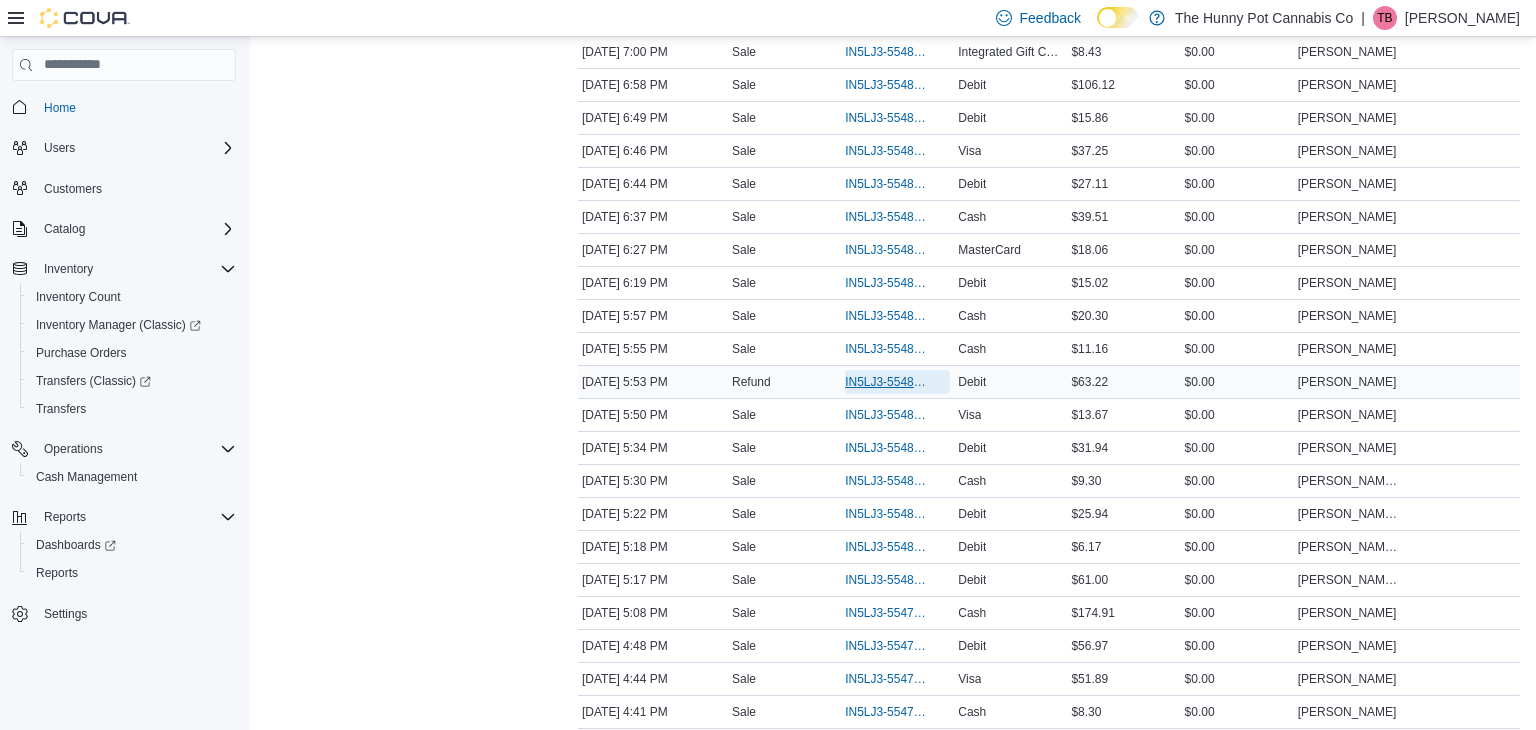 click on "IN5LJ3-5548332" at bounding box center [887, 382] 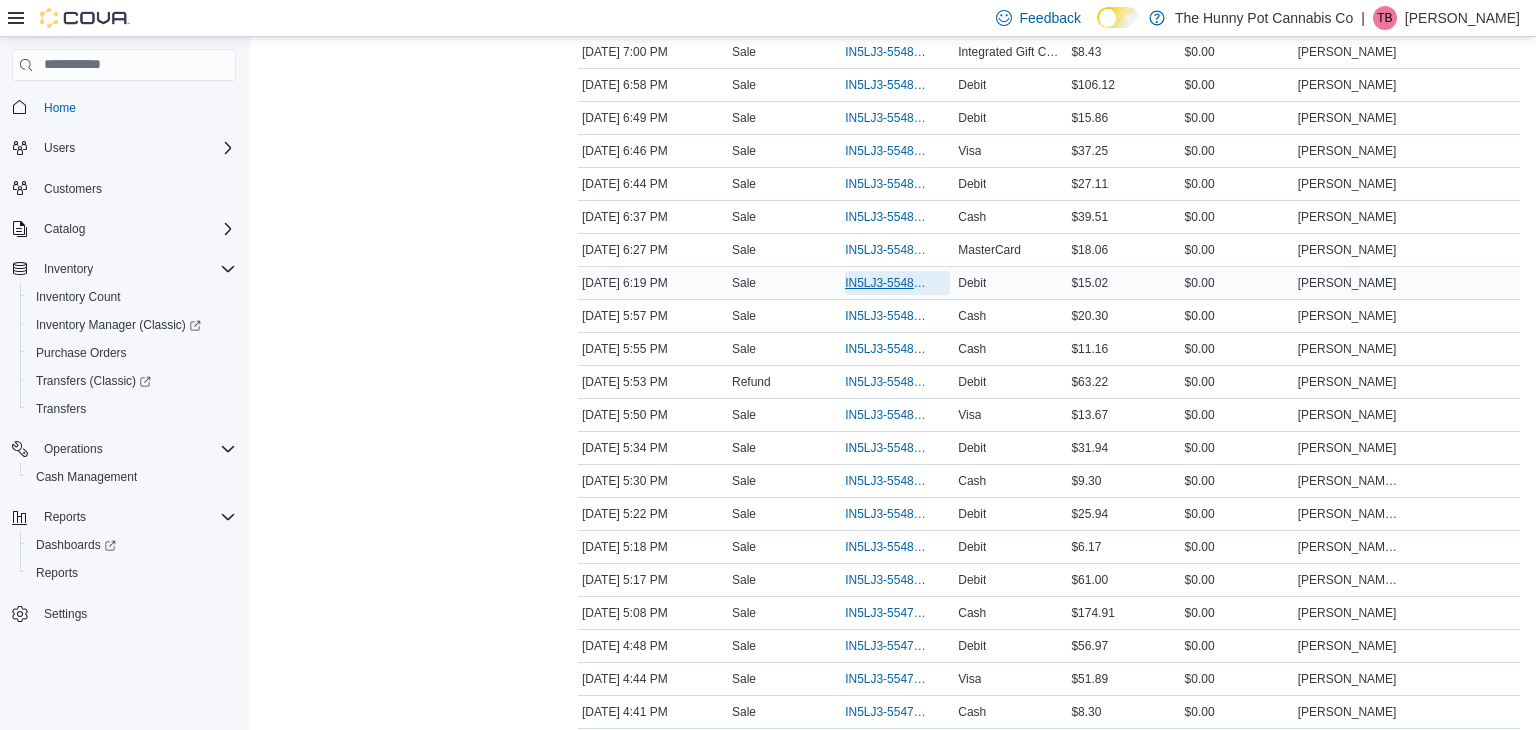 click on "IN5LJ3-5548547" at bounding box center [887, 283] 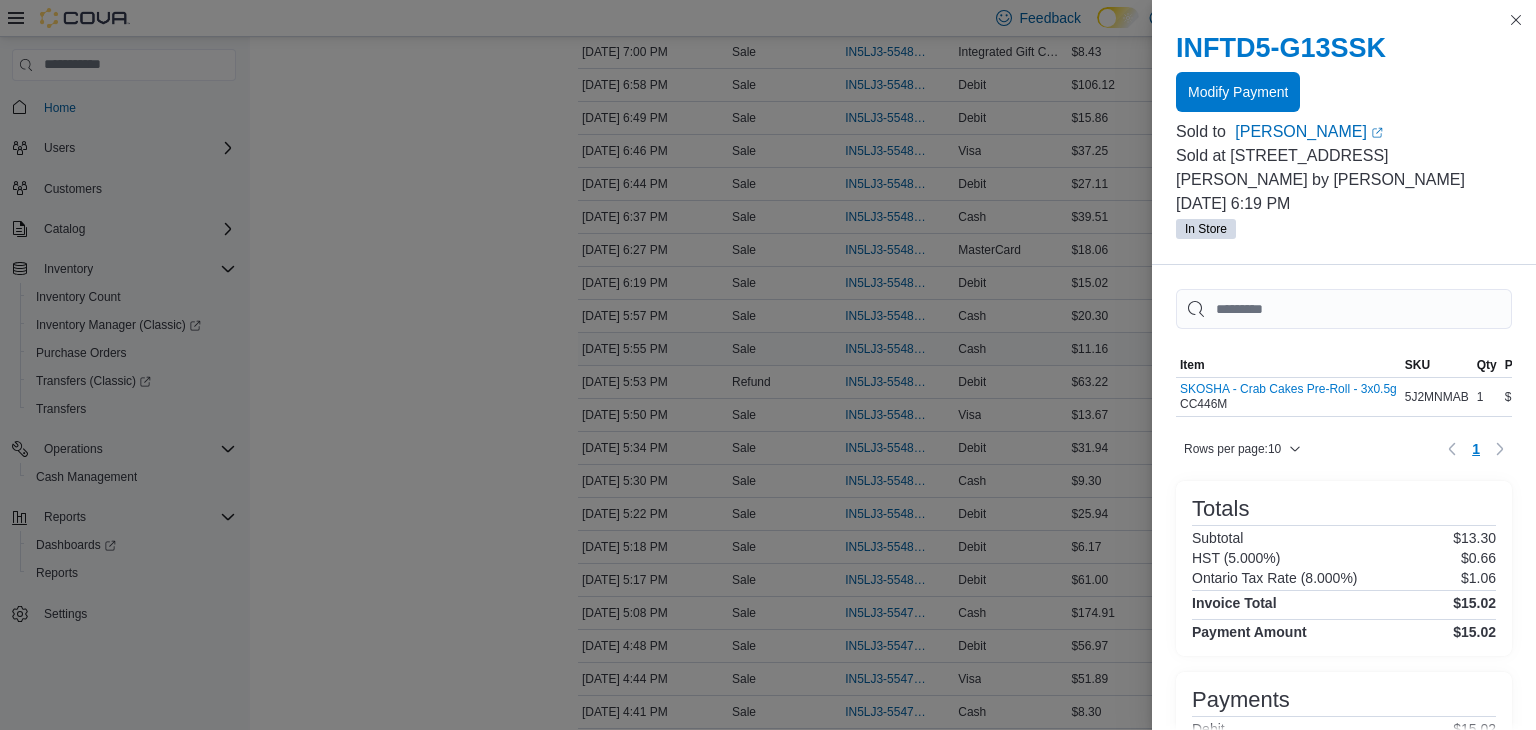 scroll, scrollTop: 530, scrollLeft: 0, axis: vertical 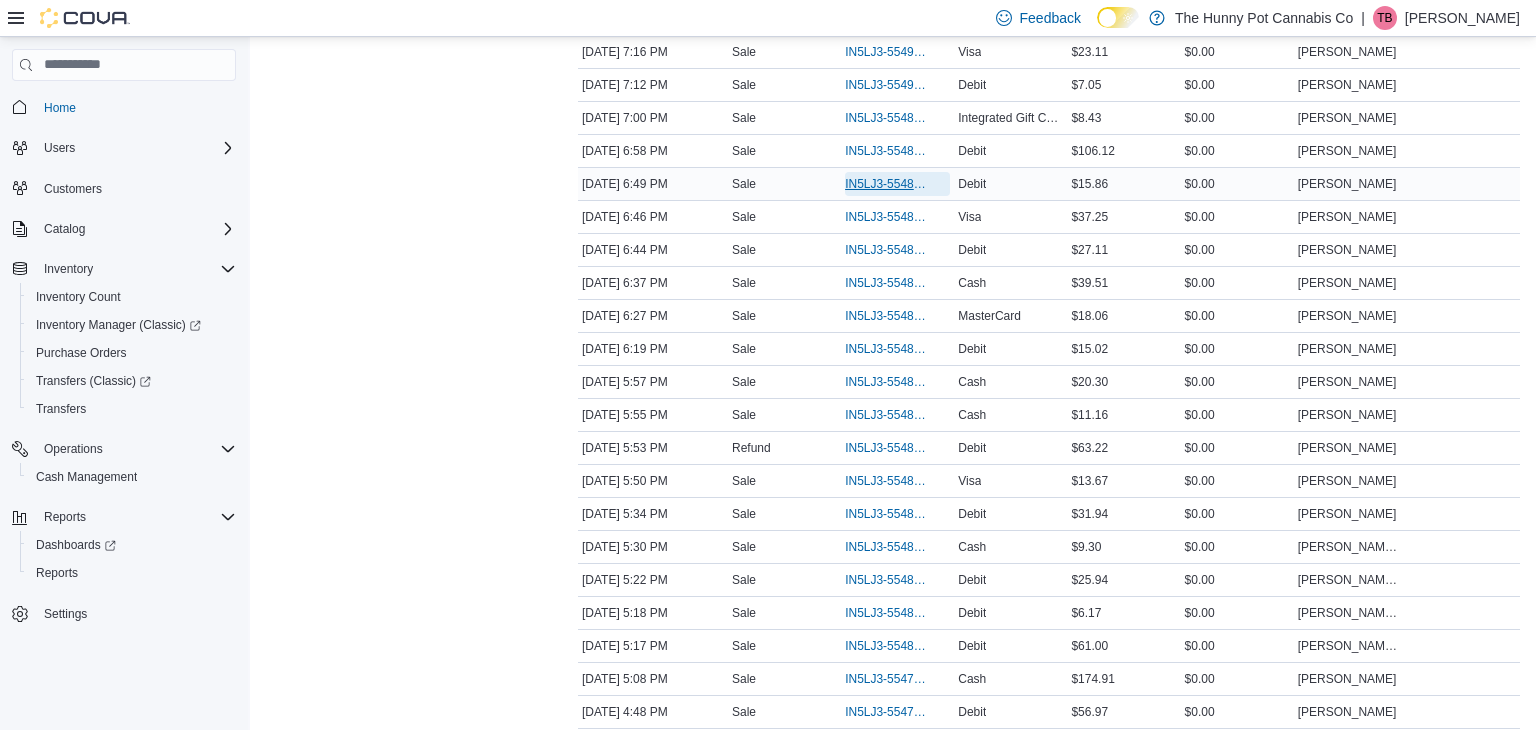 click on "IN5LJ3-5548840" at bounding box center (887, 184) 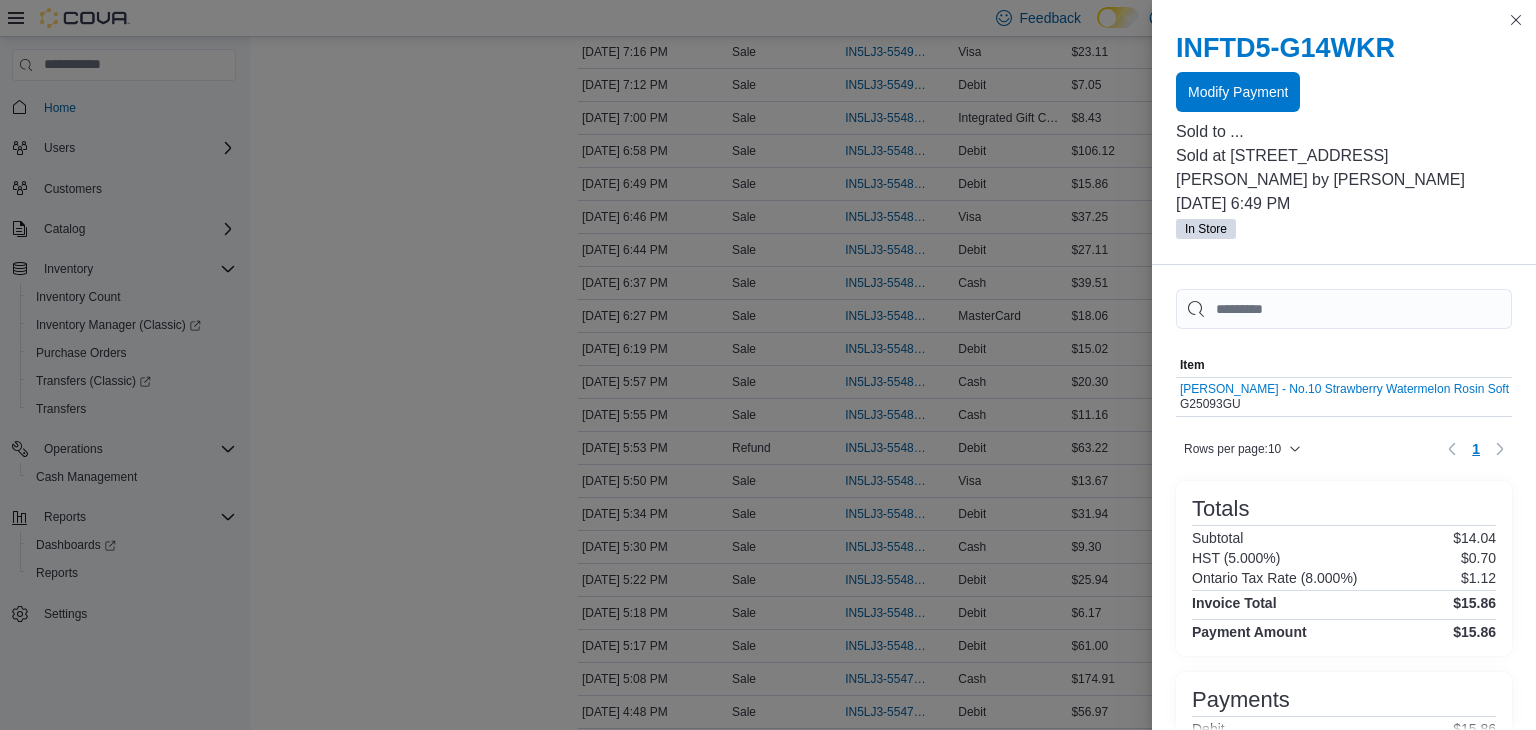 click on "INFTD5-G14WKR Modify Payment" at bounding box center (1344, 72) 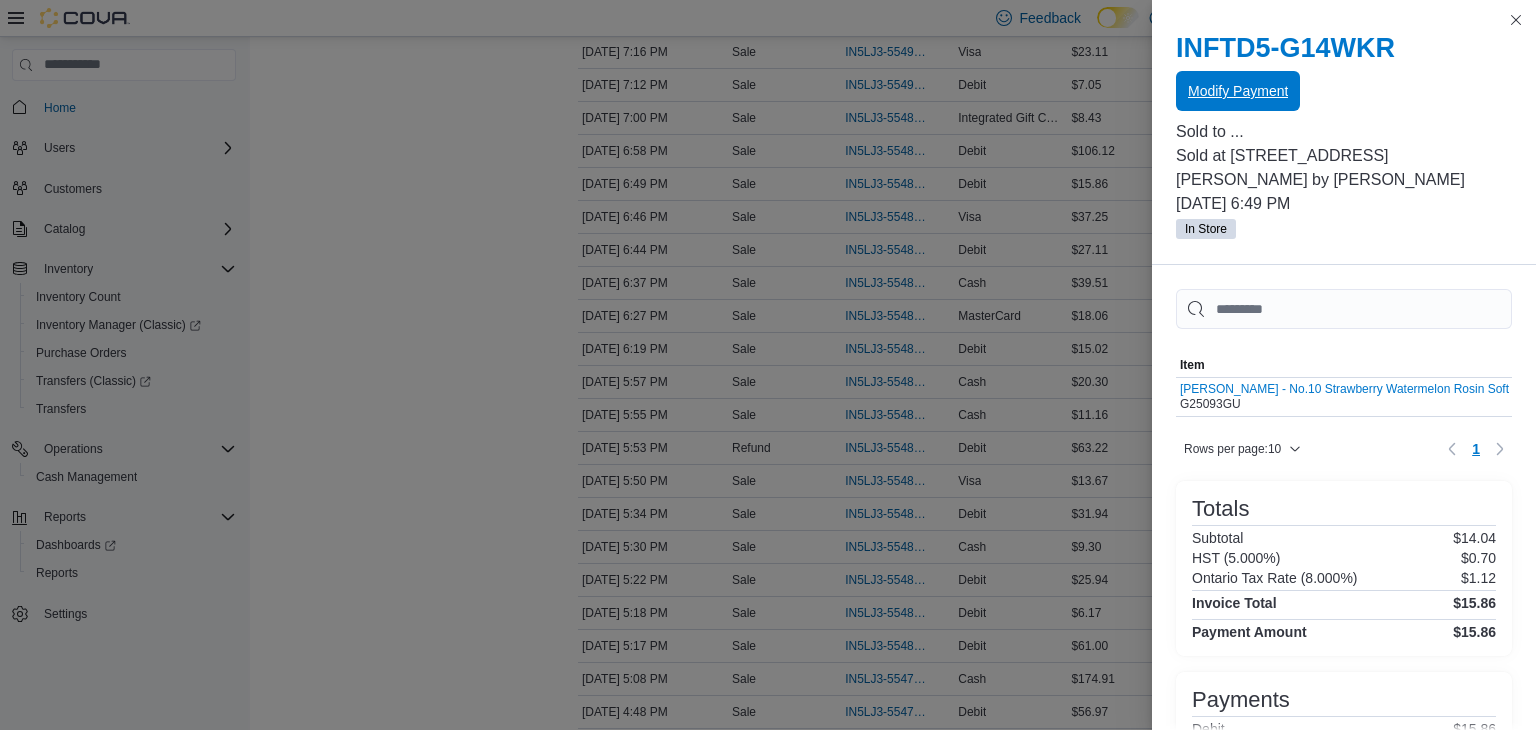 click on "Modify Payment" at bounding box center (1238, 91) 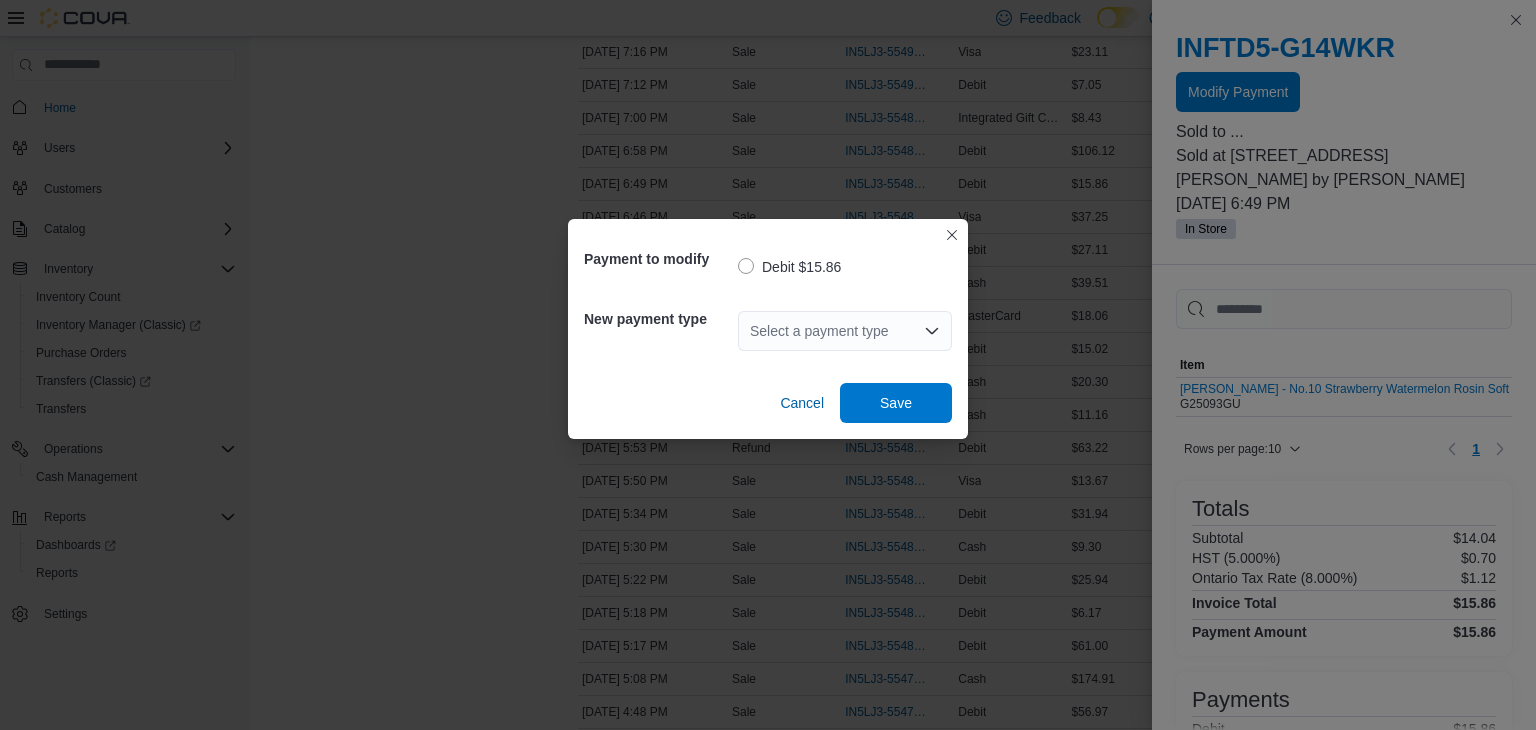 click on "Select a payment type" at bounding box center [845, 331] 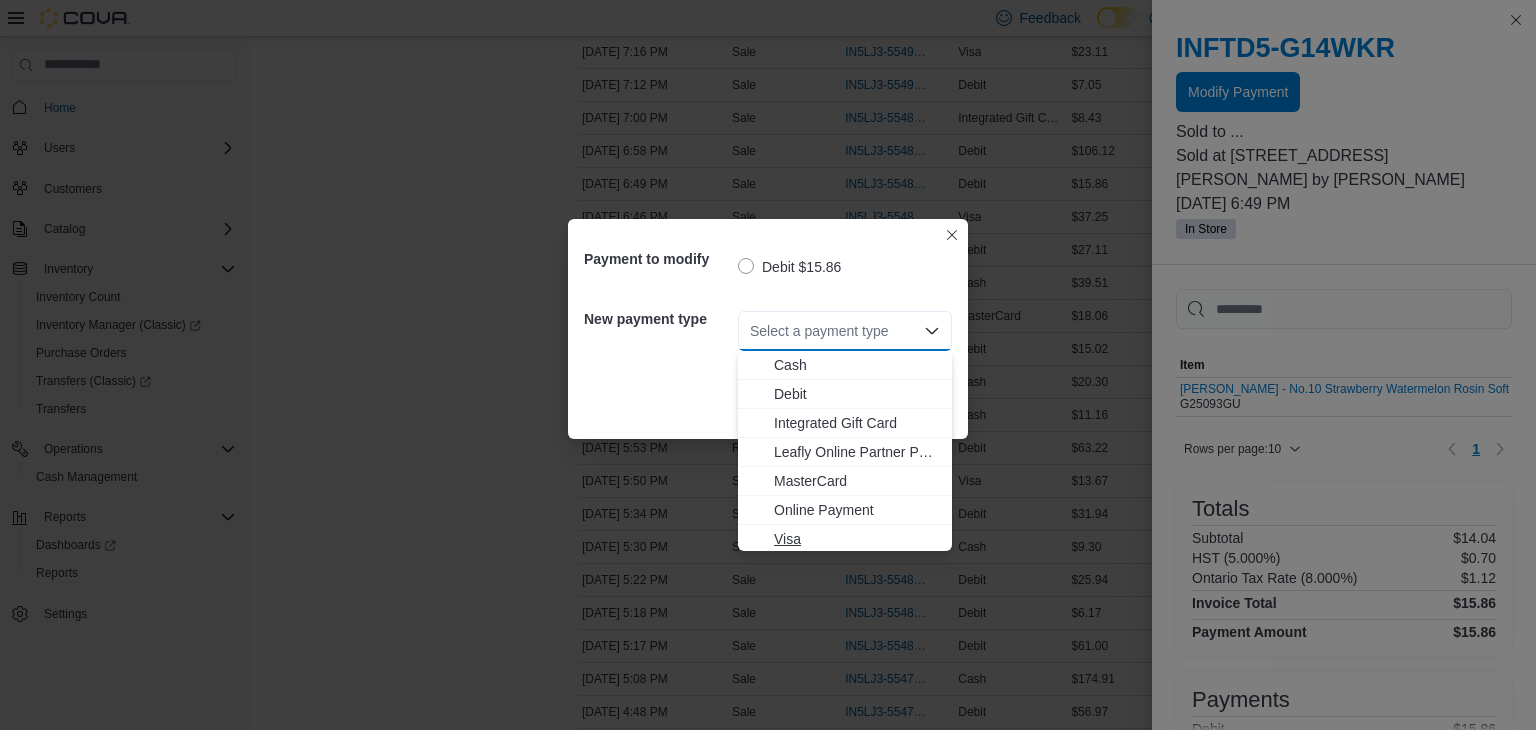 click on "Visa" at bounding box center (857, 539) 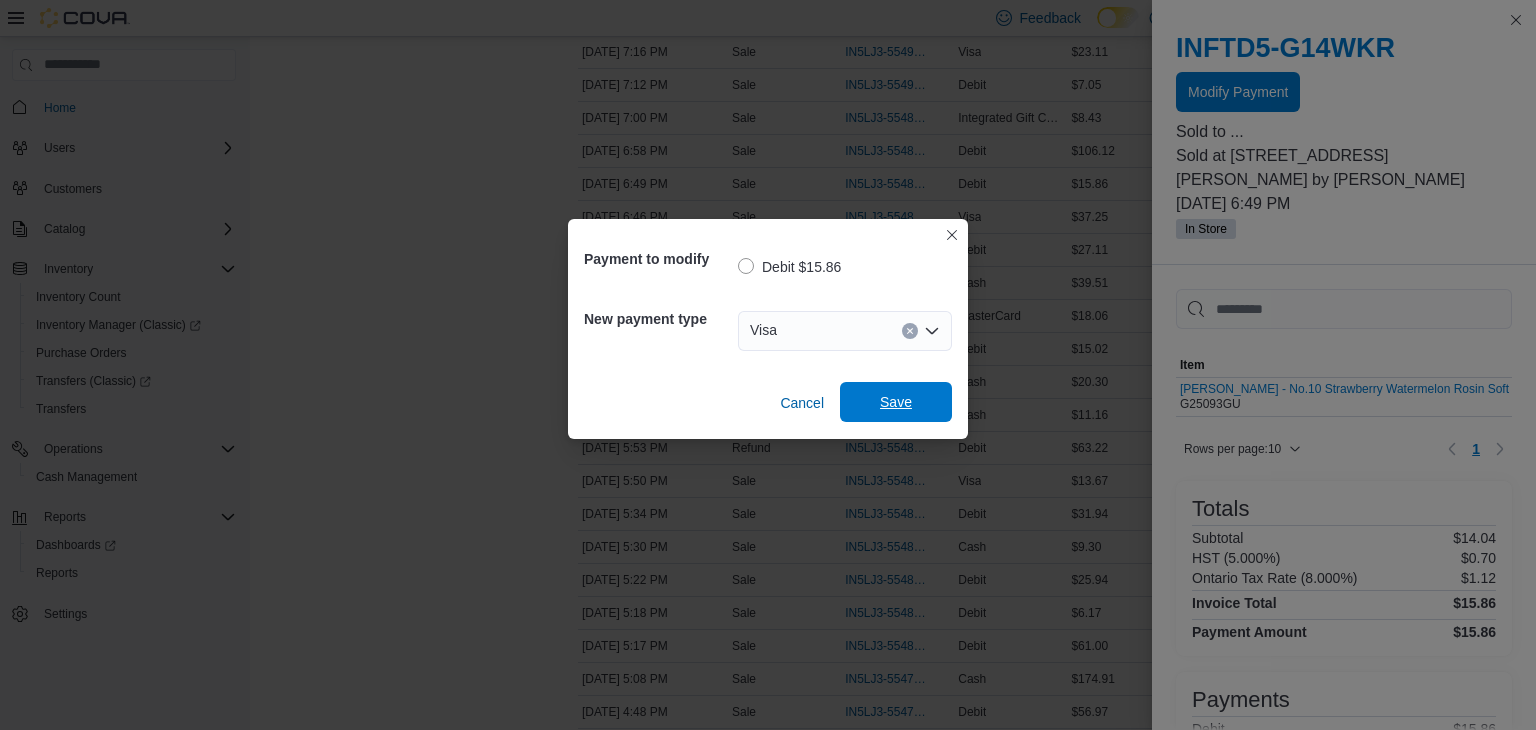 click on "Save" at bounding box center (896, 402) 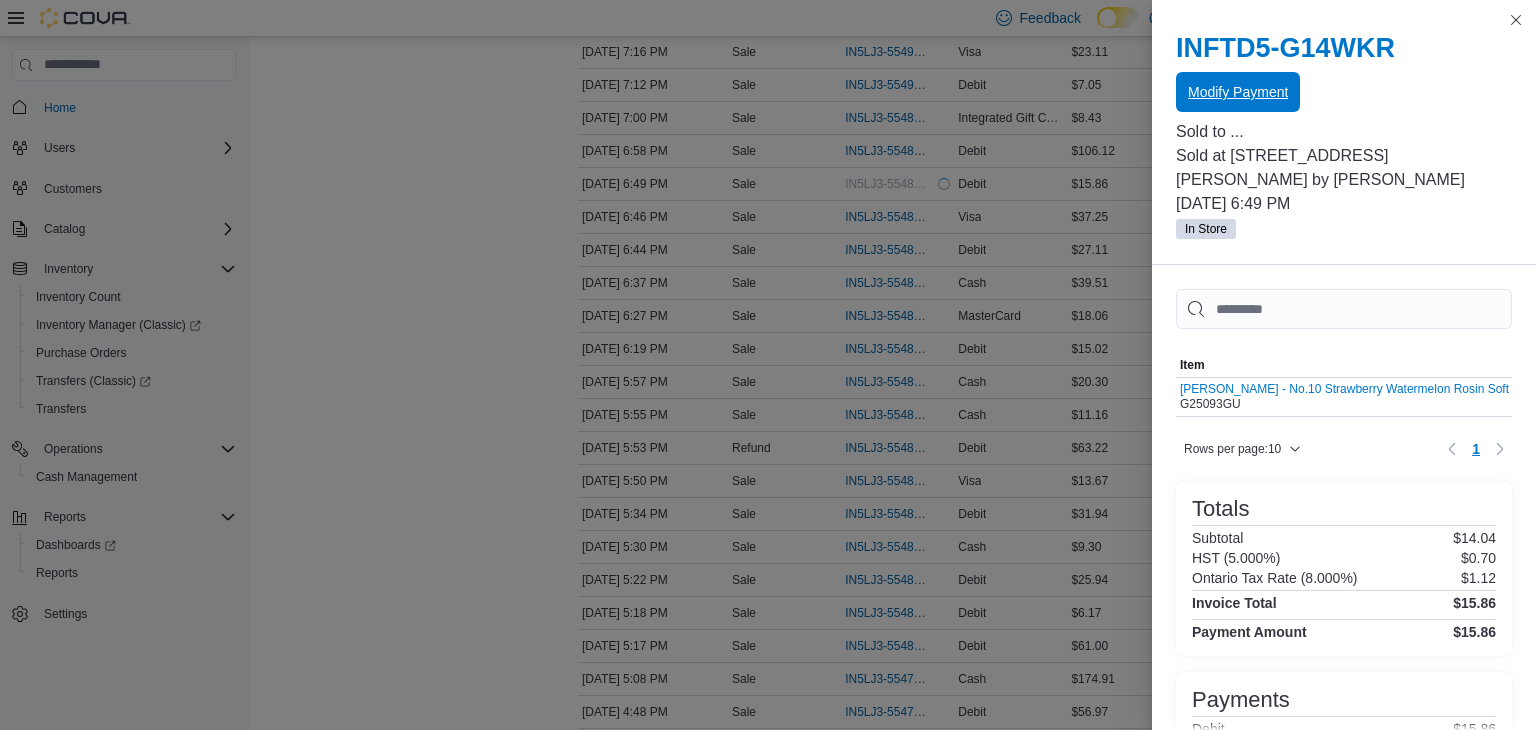 scroll, scrollTop: 0, scrollLeft: 0, axis: both 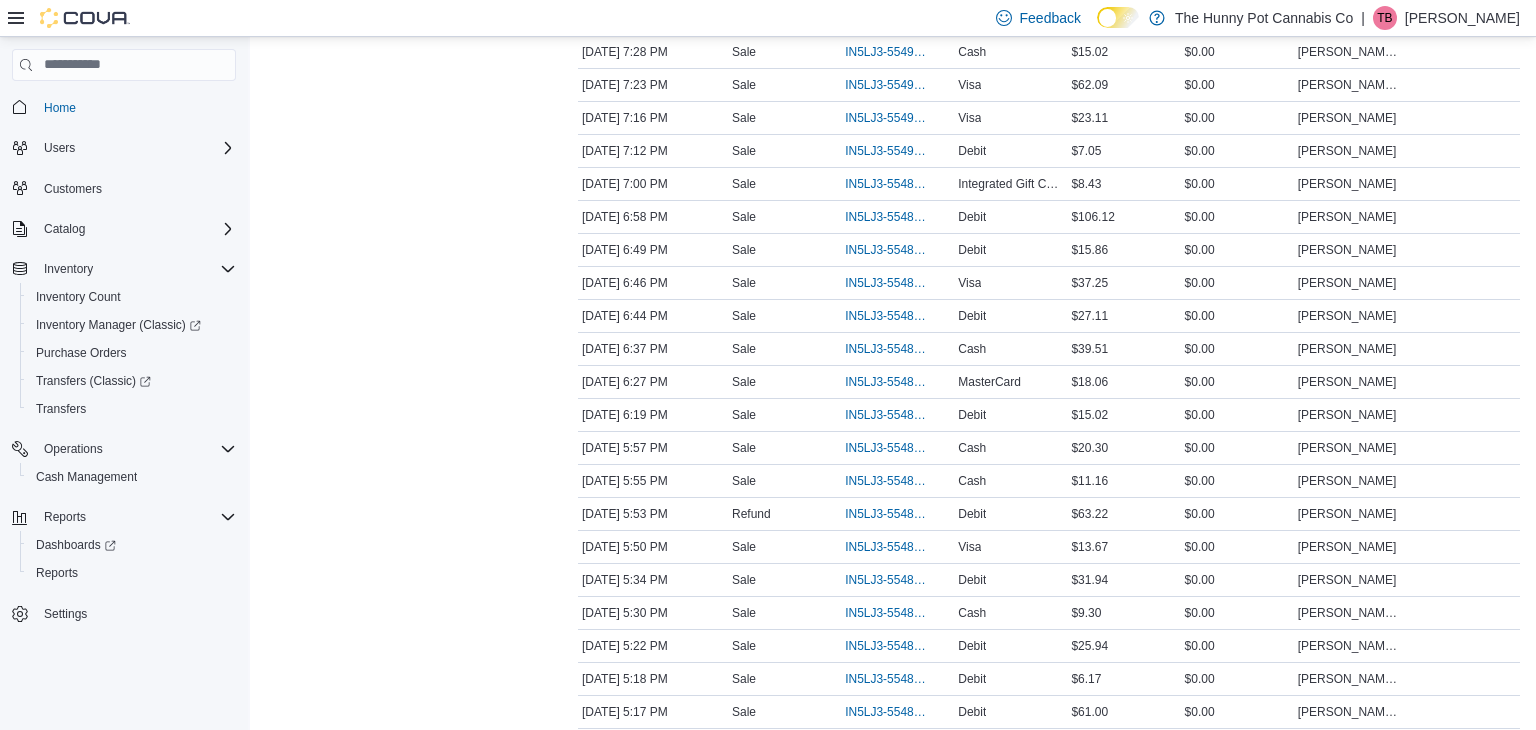 click on "Transactions Summary   # of Sales 77 # of Refunds 1 Total Transactions 79 Sales Summary   Total Cash $1,219.03 Total Non-Cash $2,281.45 Drawer Total $3,500.48" at bounding box center [406, 1115] 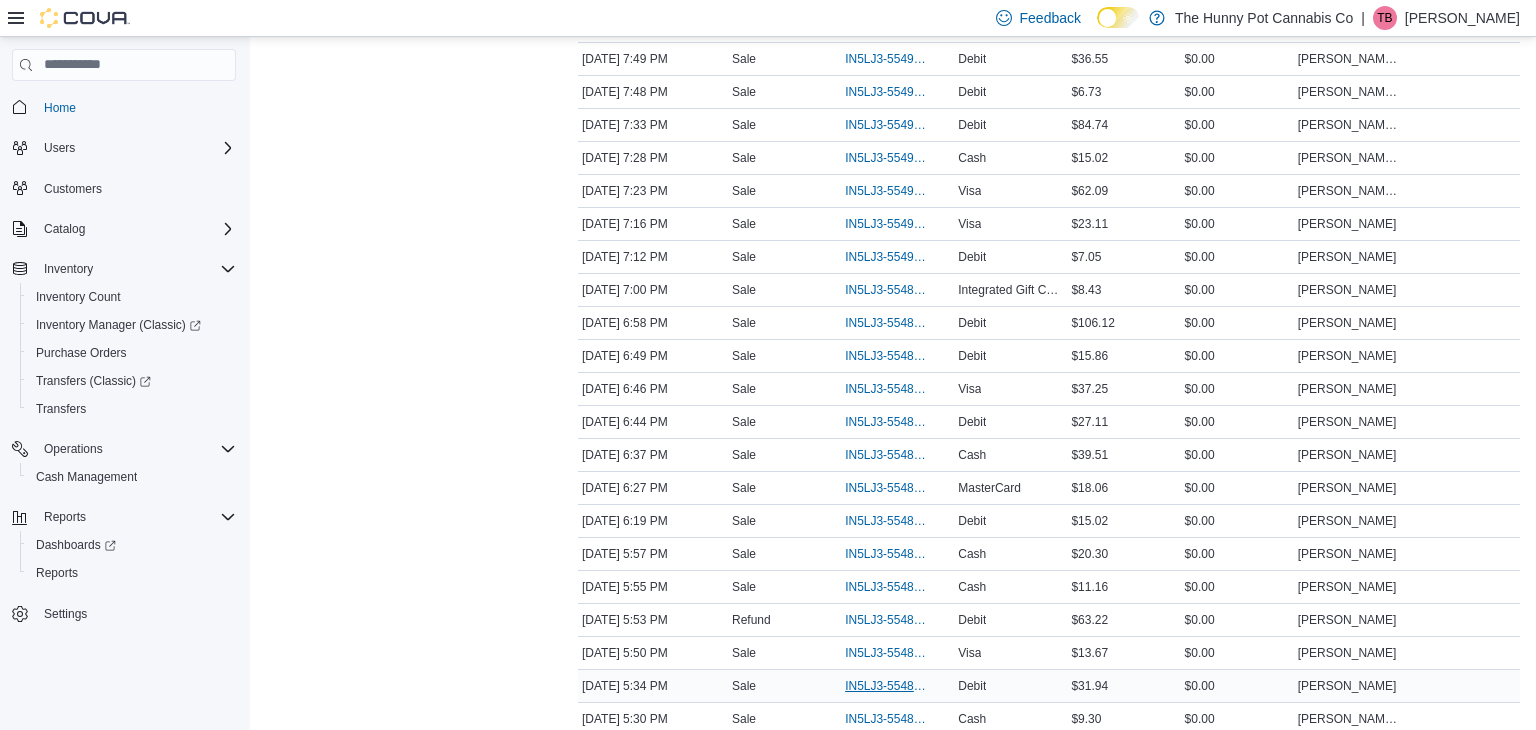 scroll, scrollTop: 0, scrollLeft: 0, axis: both 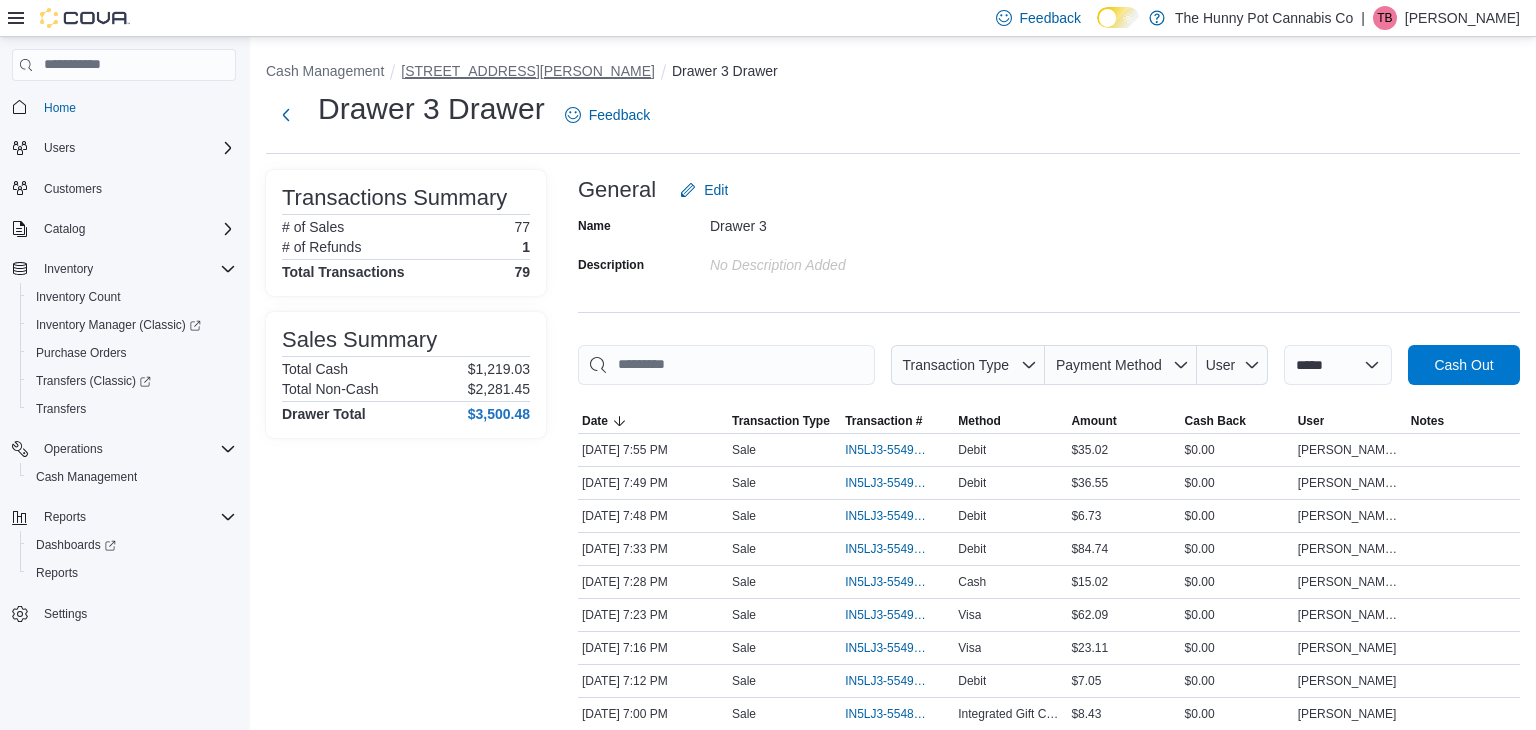 click on "[STREET_ADDRESS][PERSON_NAME]" at bounding box center [528, 71] 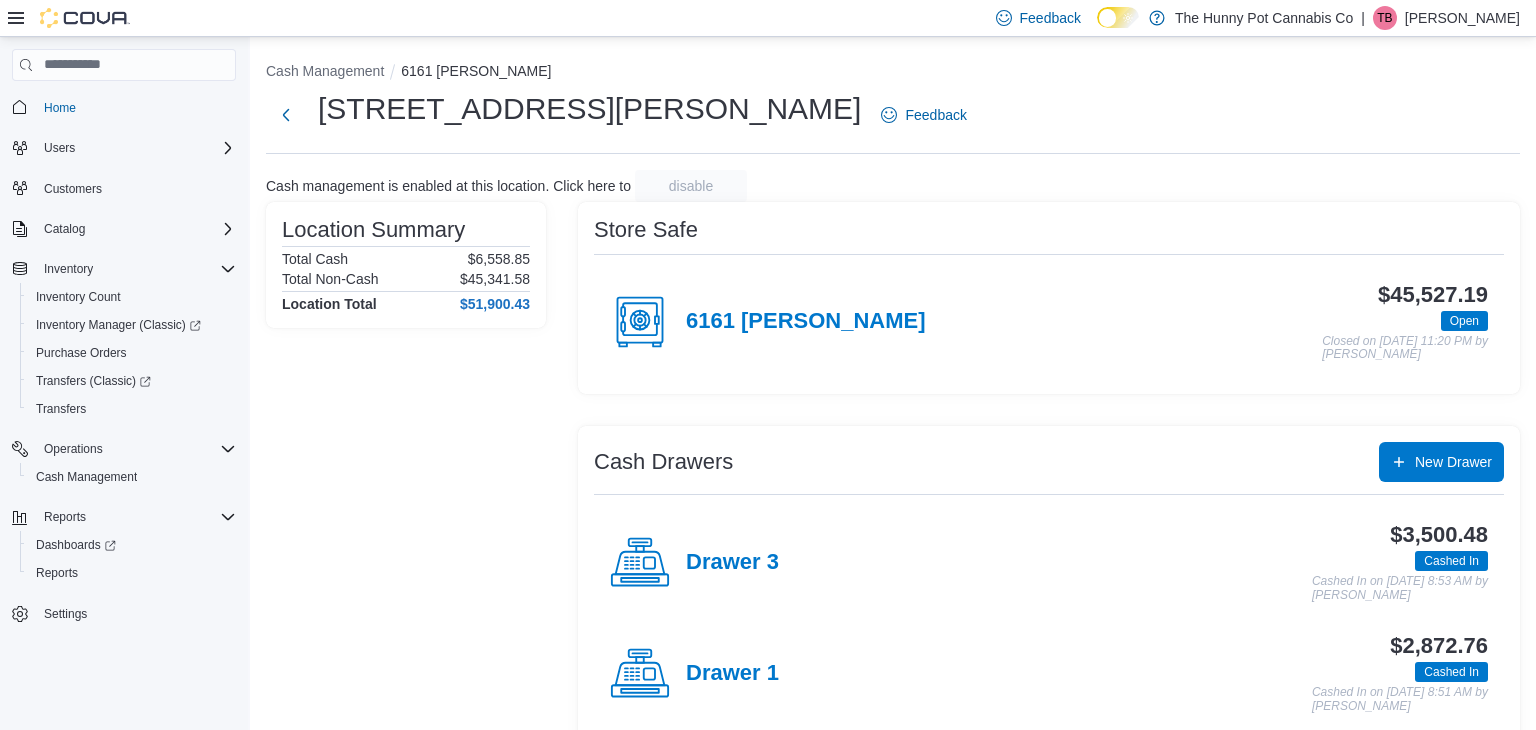 click on "Cash Management 6161 Thorold" at bounding box center [893, 73] 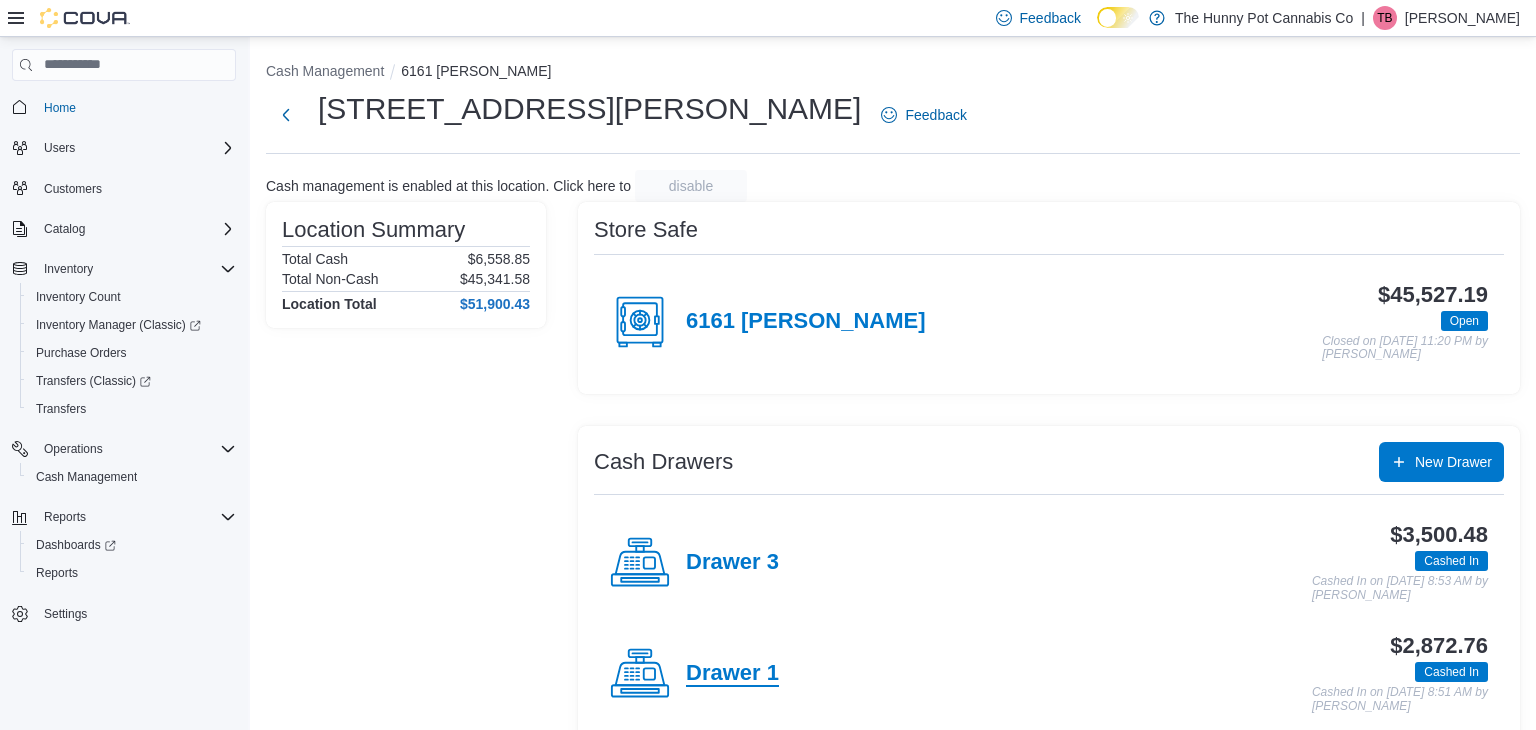 click on "Drawer 1" at bounding box center (732, 674) 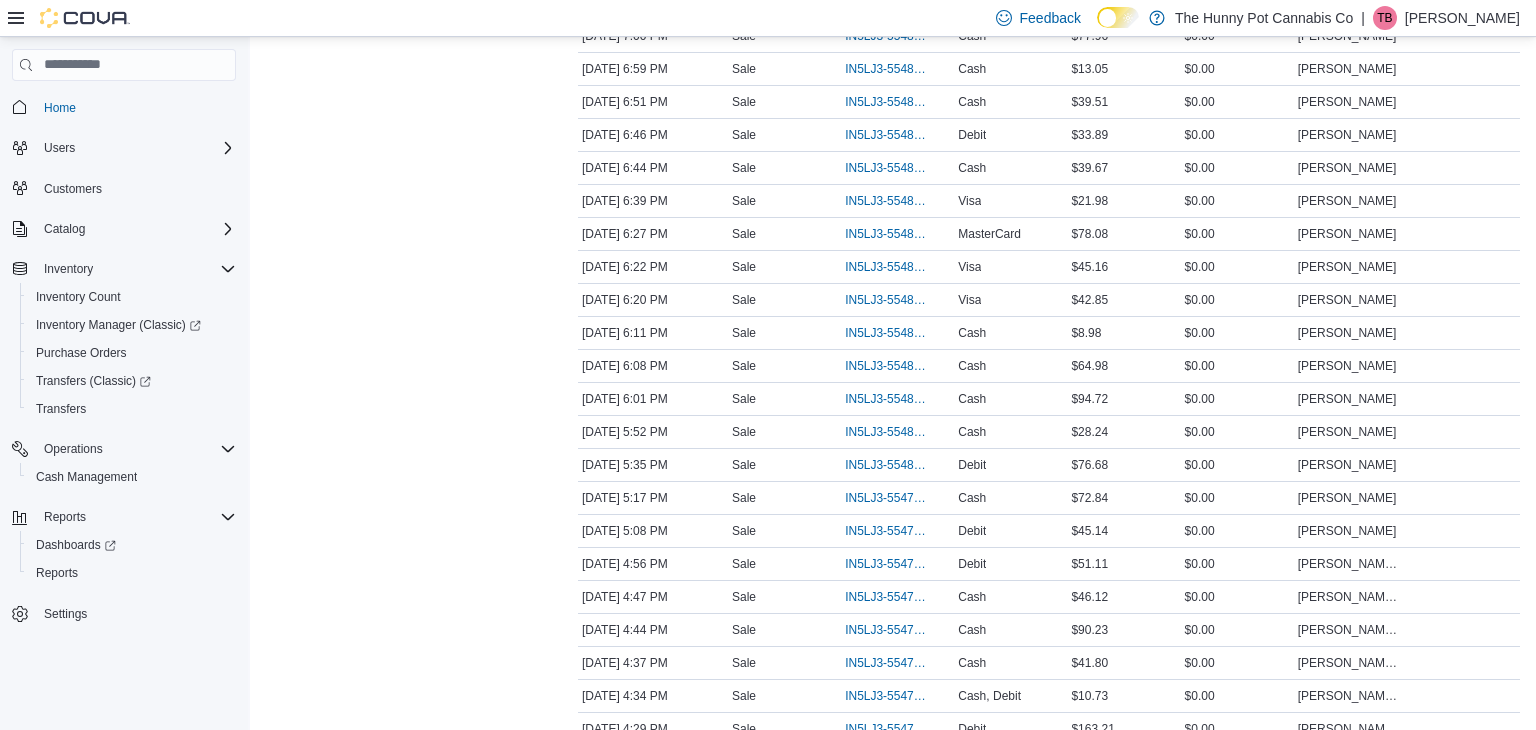 scroll, scrollTop: 629, scrollLeft: 0, axis: vertical 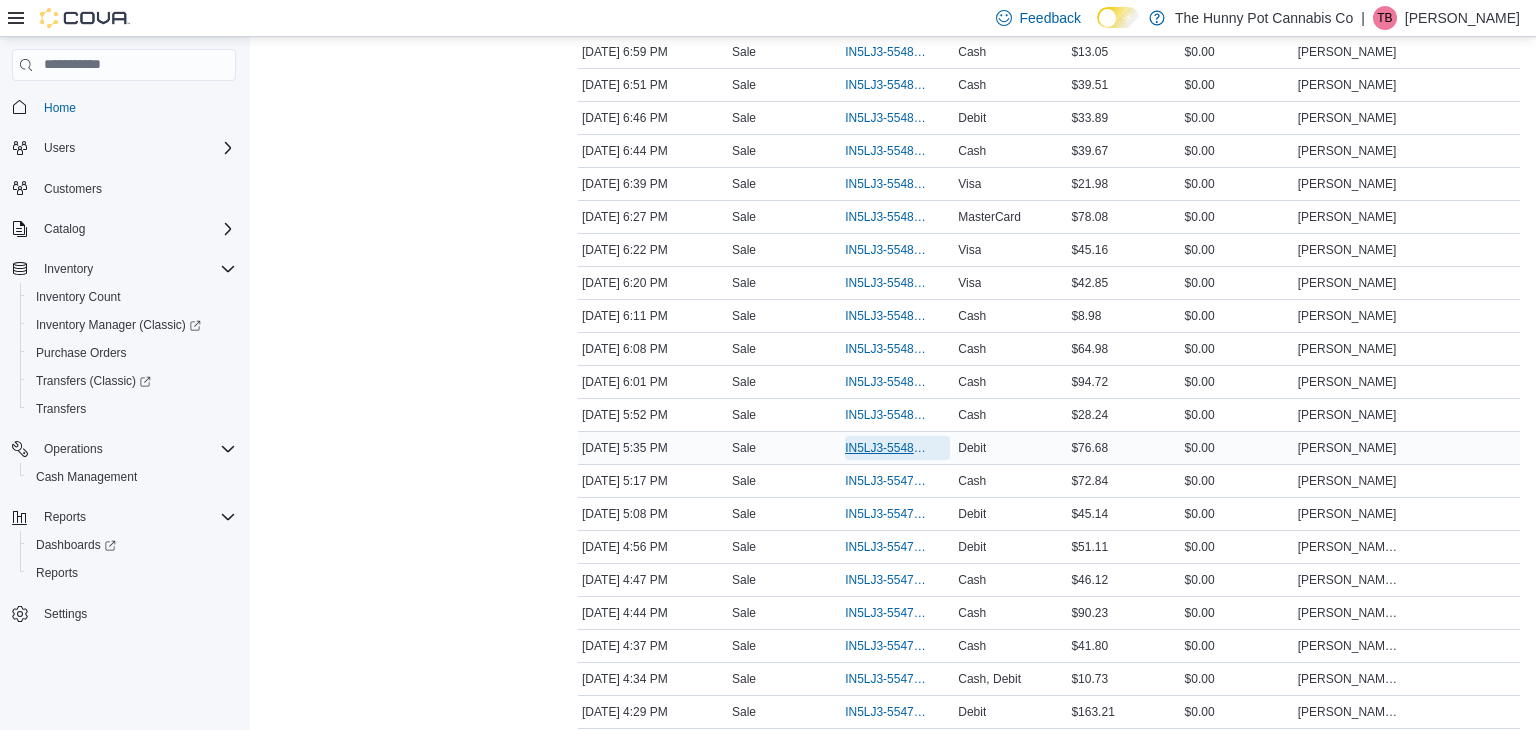 click on "IN5LJ3-5548168" at bounding box center (887, 448) 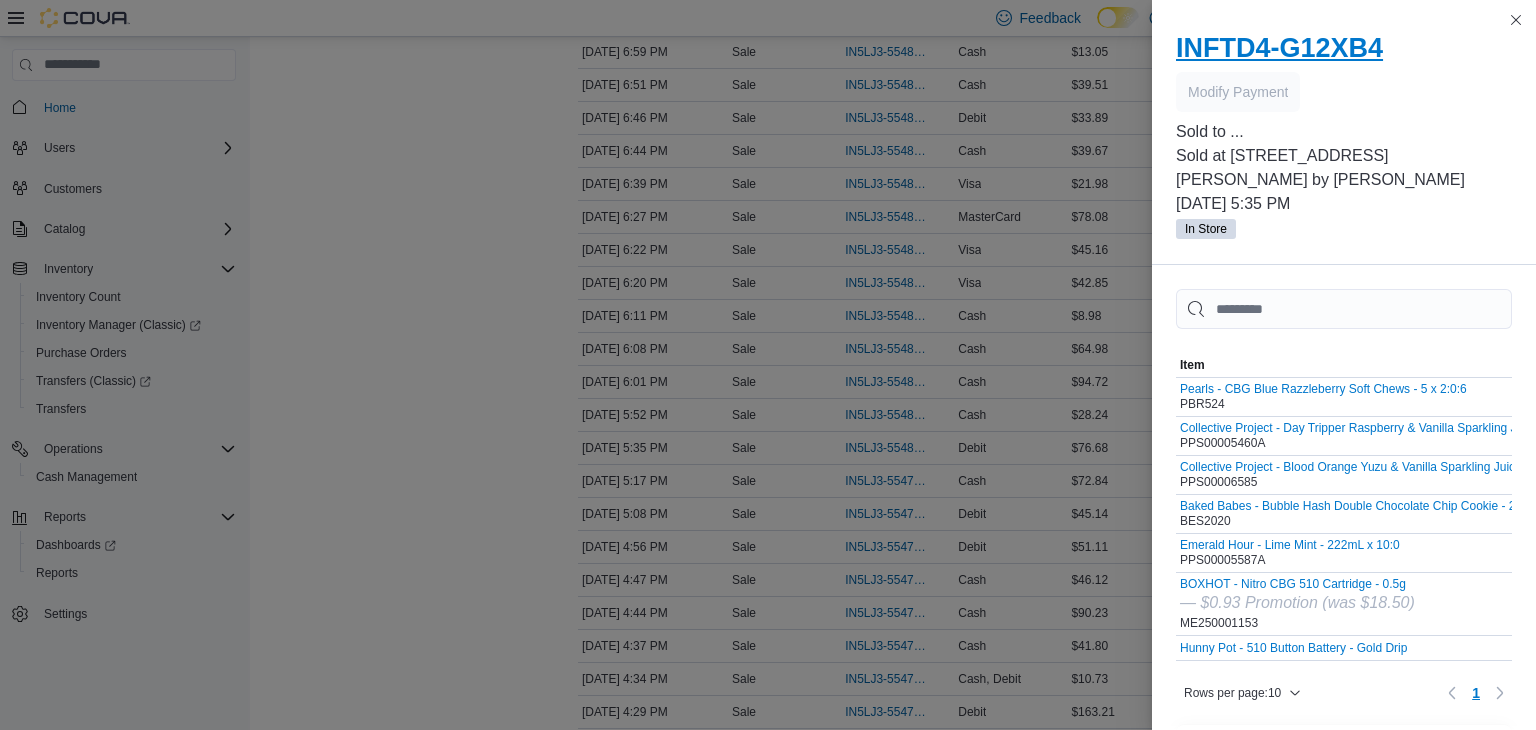 click on "INFTD4-G12XB4" at bounding box center (1344, 48) 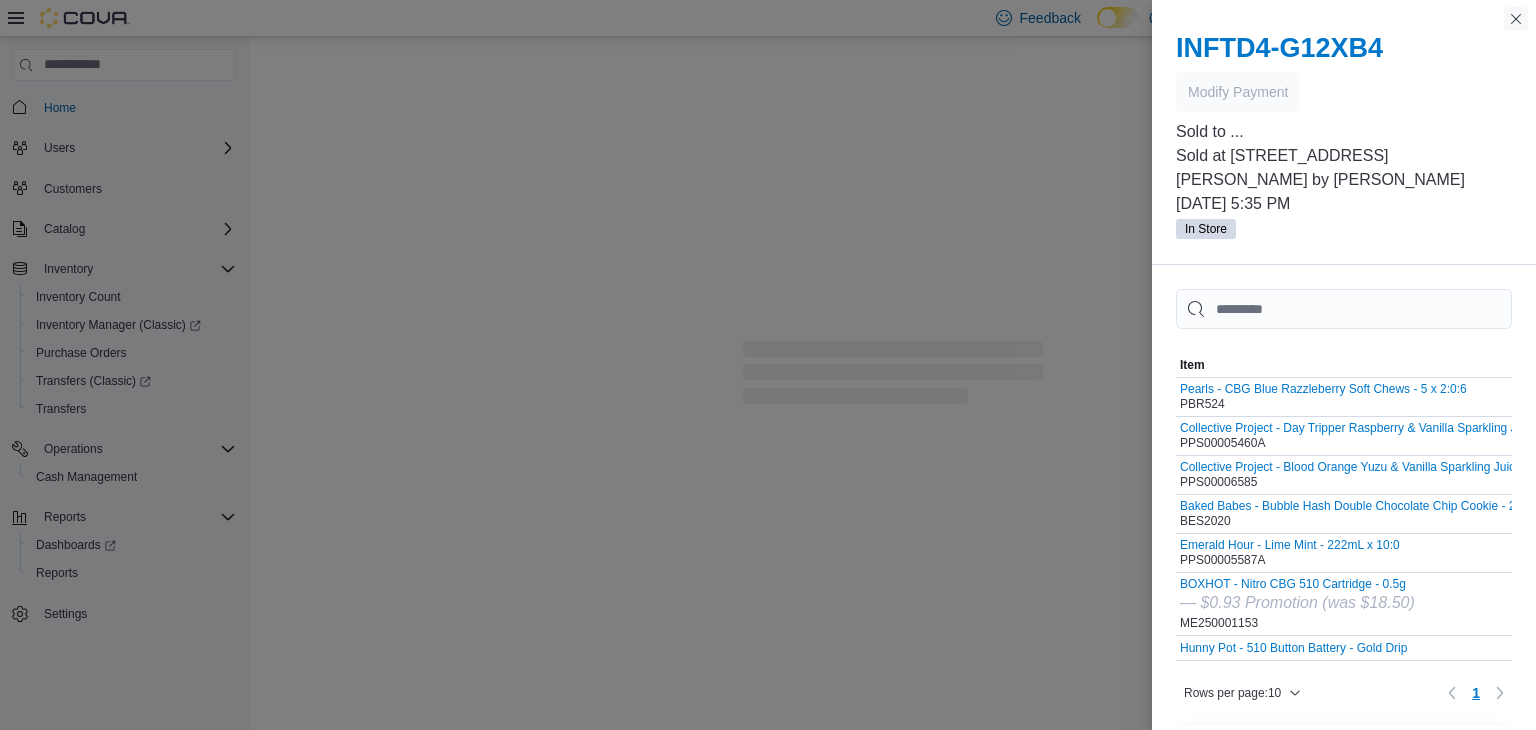 click at bounding box center [1516, 19] 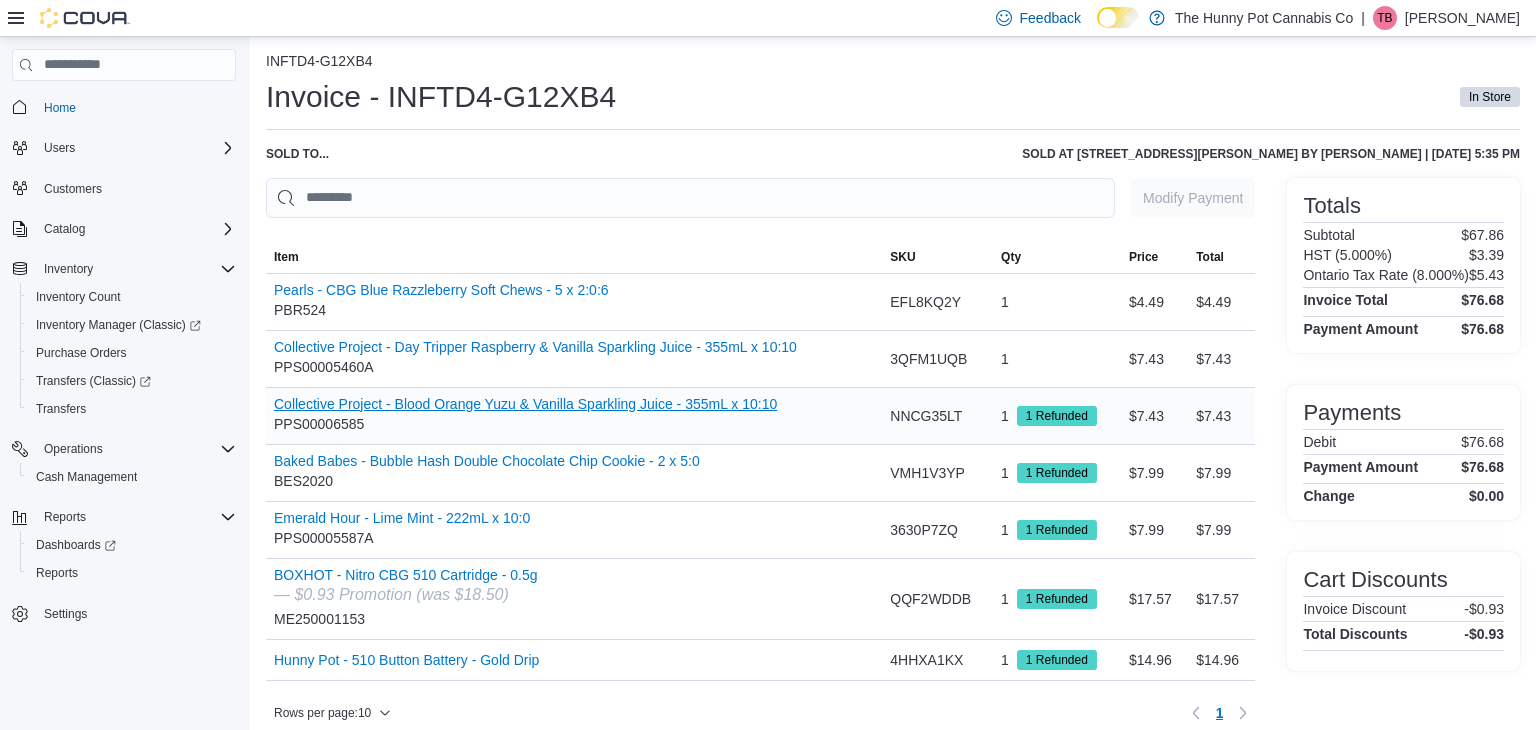 scroll, scrollTop: 0, scrollLeft: 0, axis: both 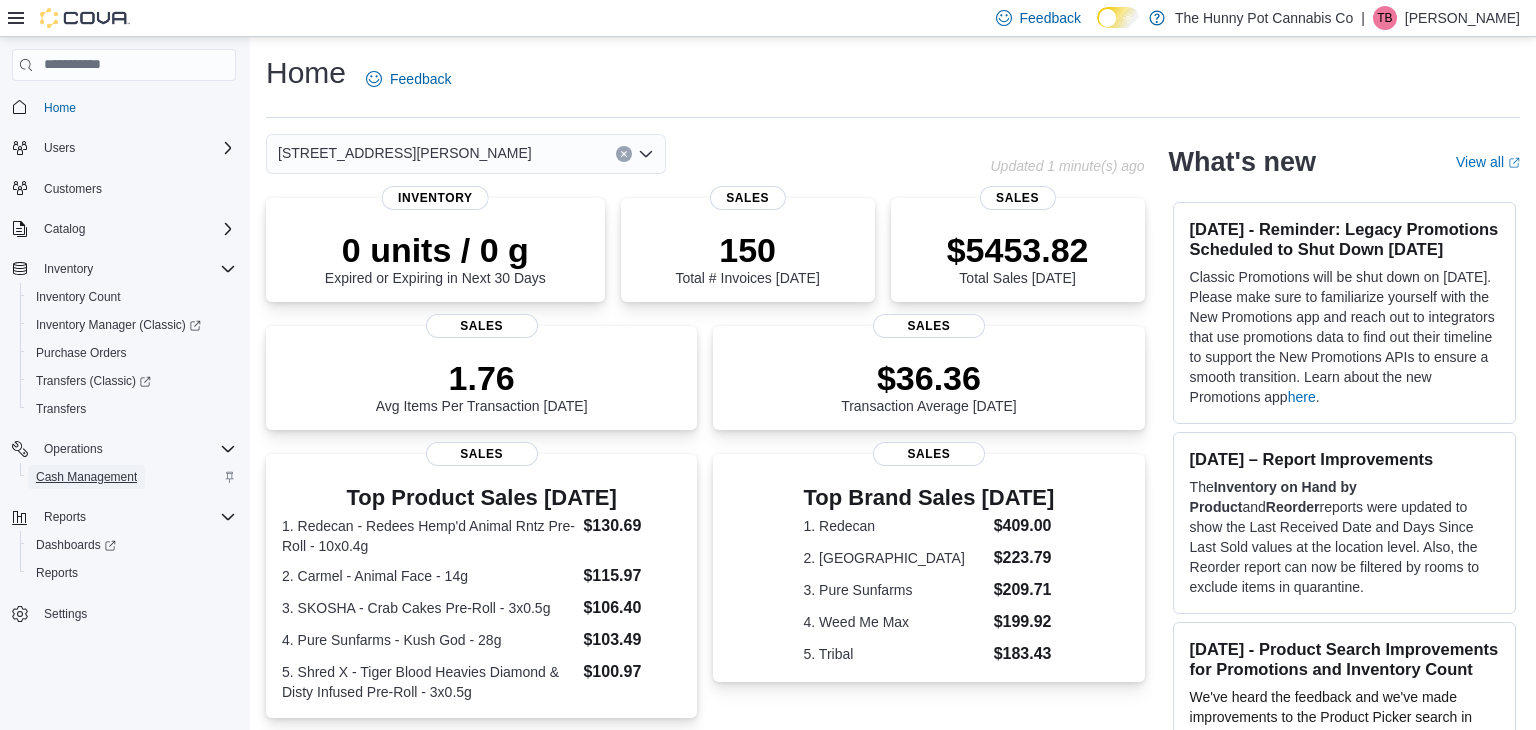 click on "Cash Management" at bounding box center (86, 477) 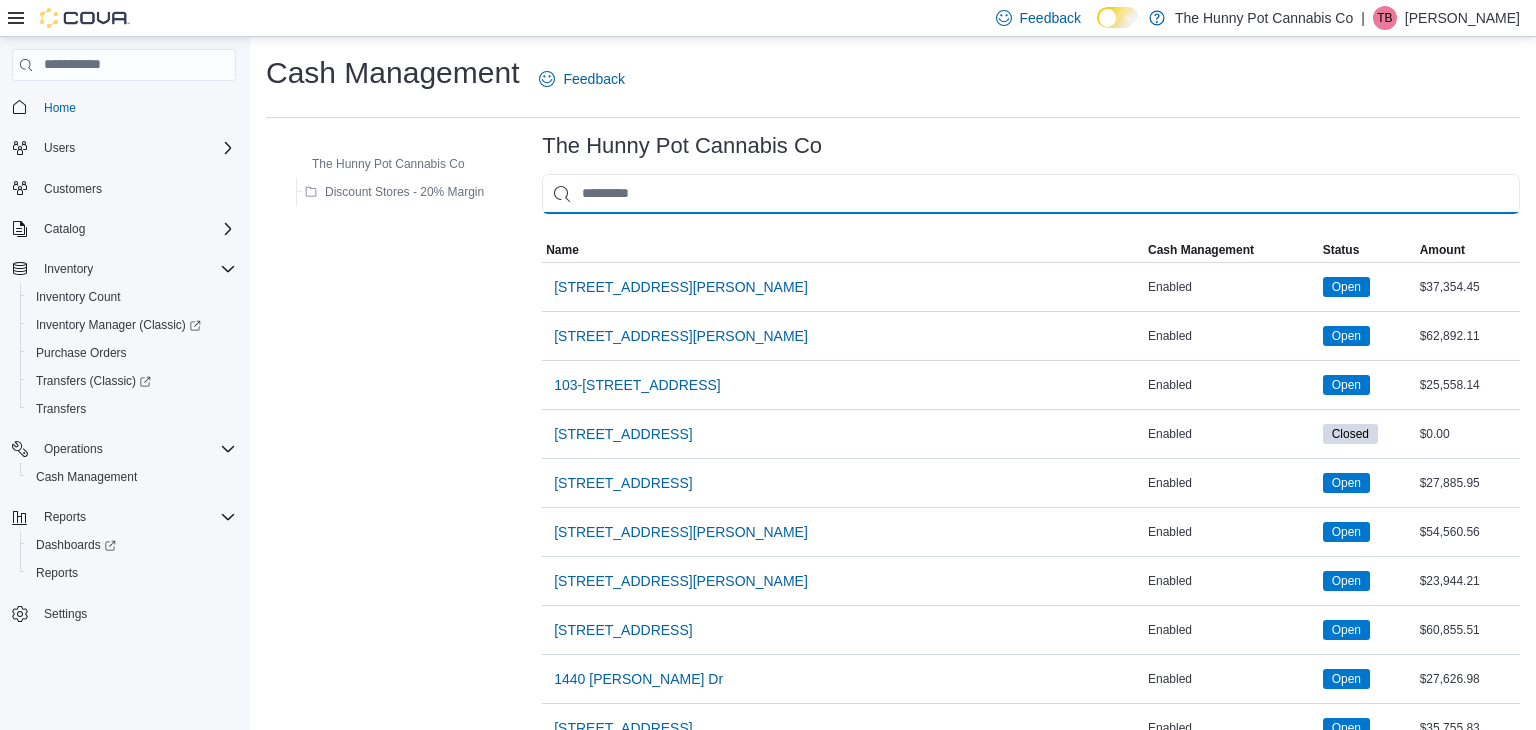 click at bounding box center (1031, 194) 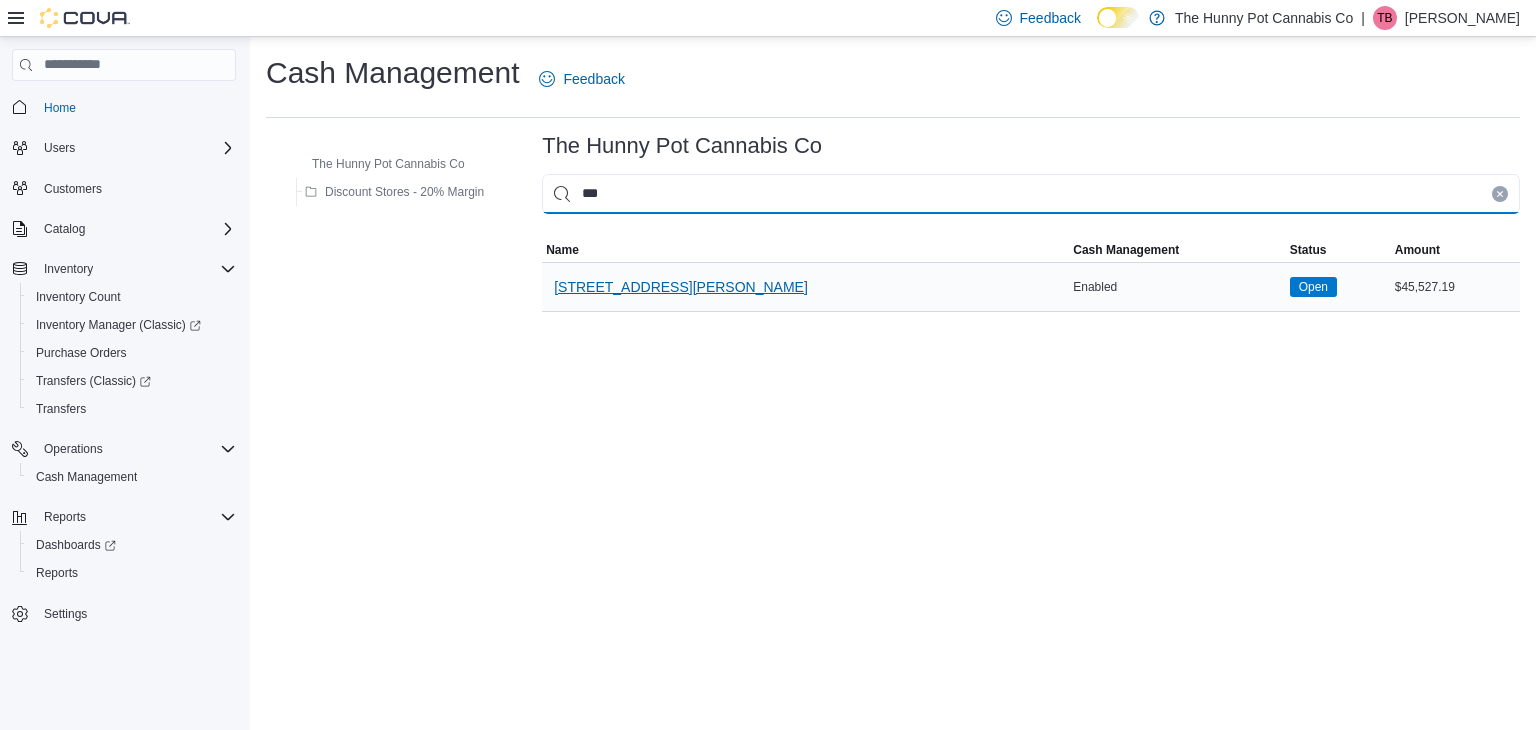 type on "***" 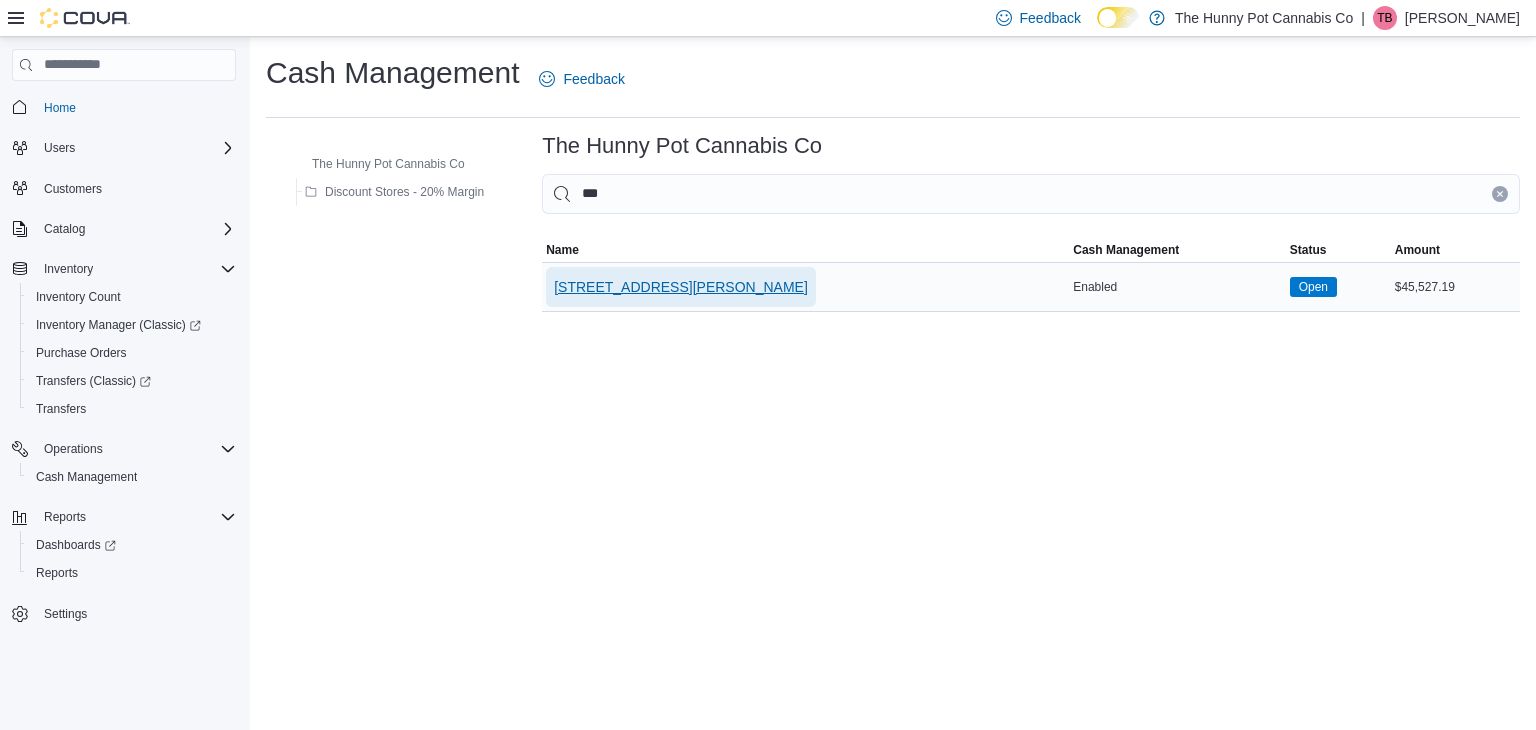 click on "[STREET_ADDRESS][PERSON_NAME]" at bounding box center (681, 287) 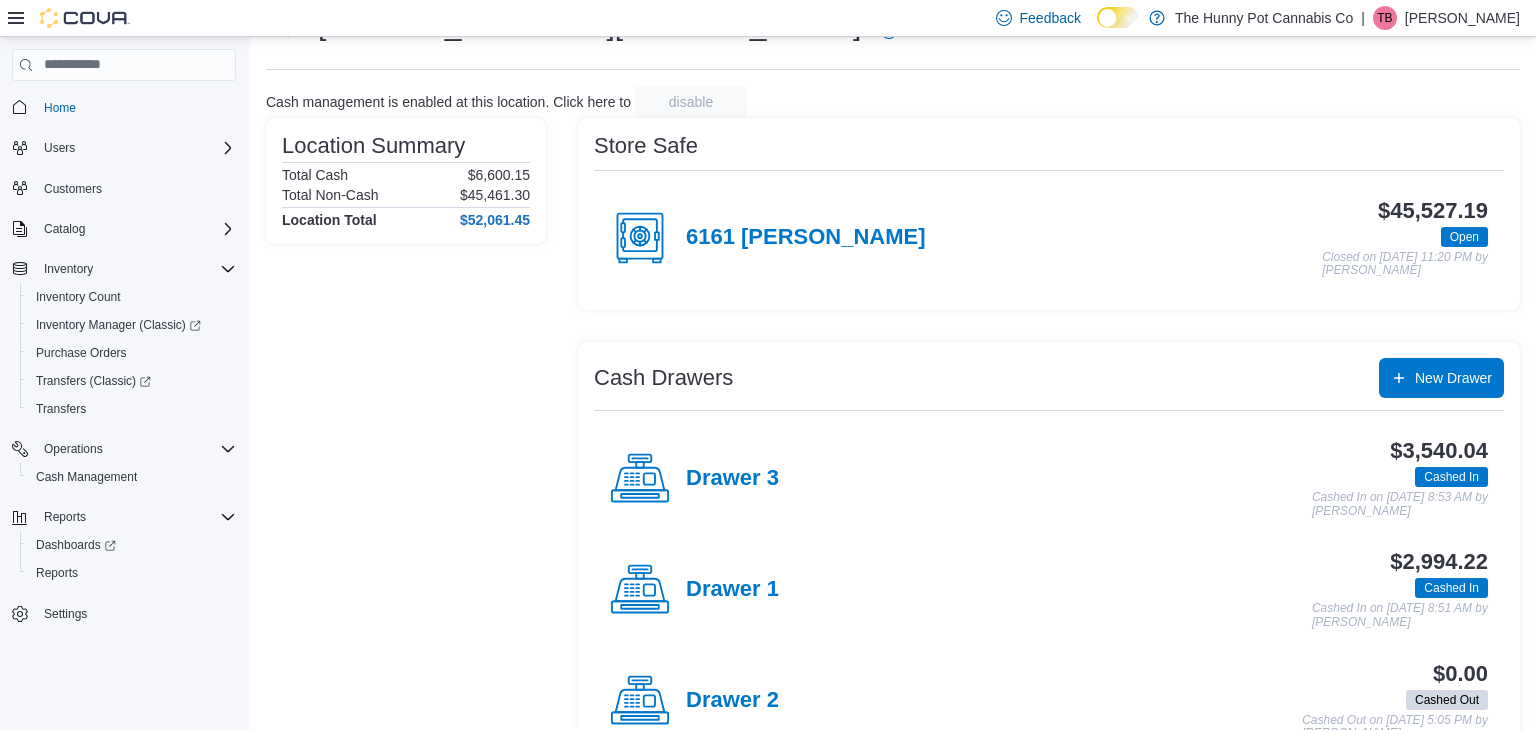 scroll, scrollTop: 81, scrollLeft: 0, axis: vertical 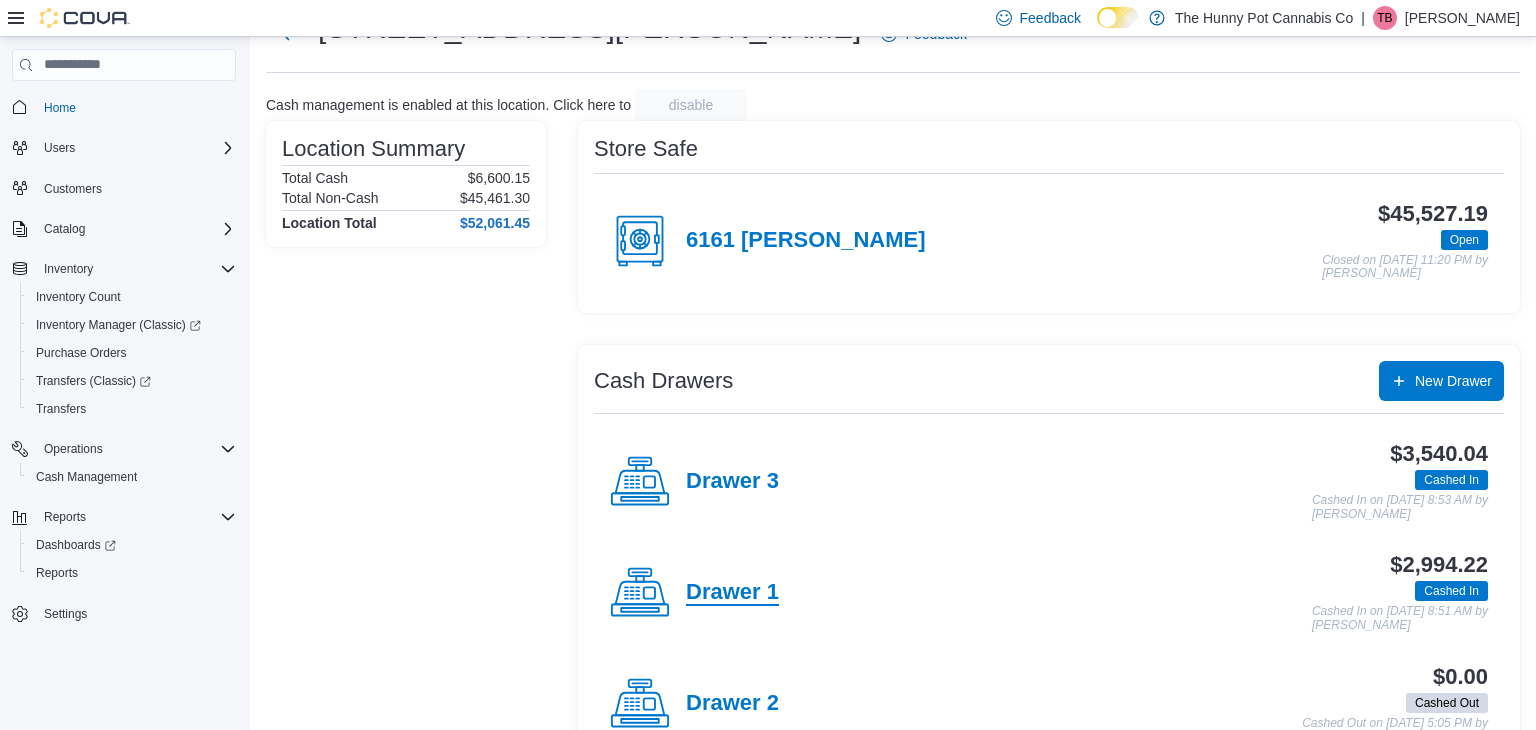 click on "Drawer 1" at bounding box center [732, 593] 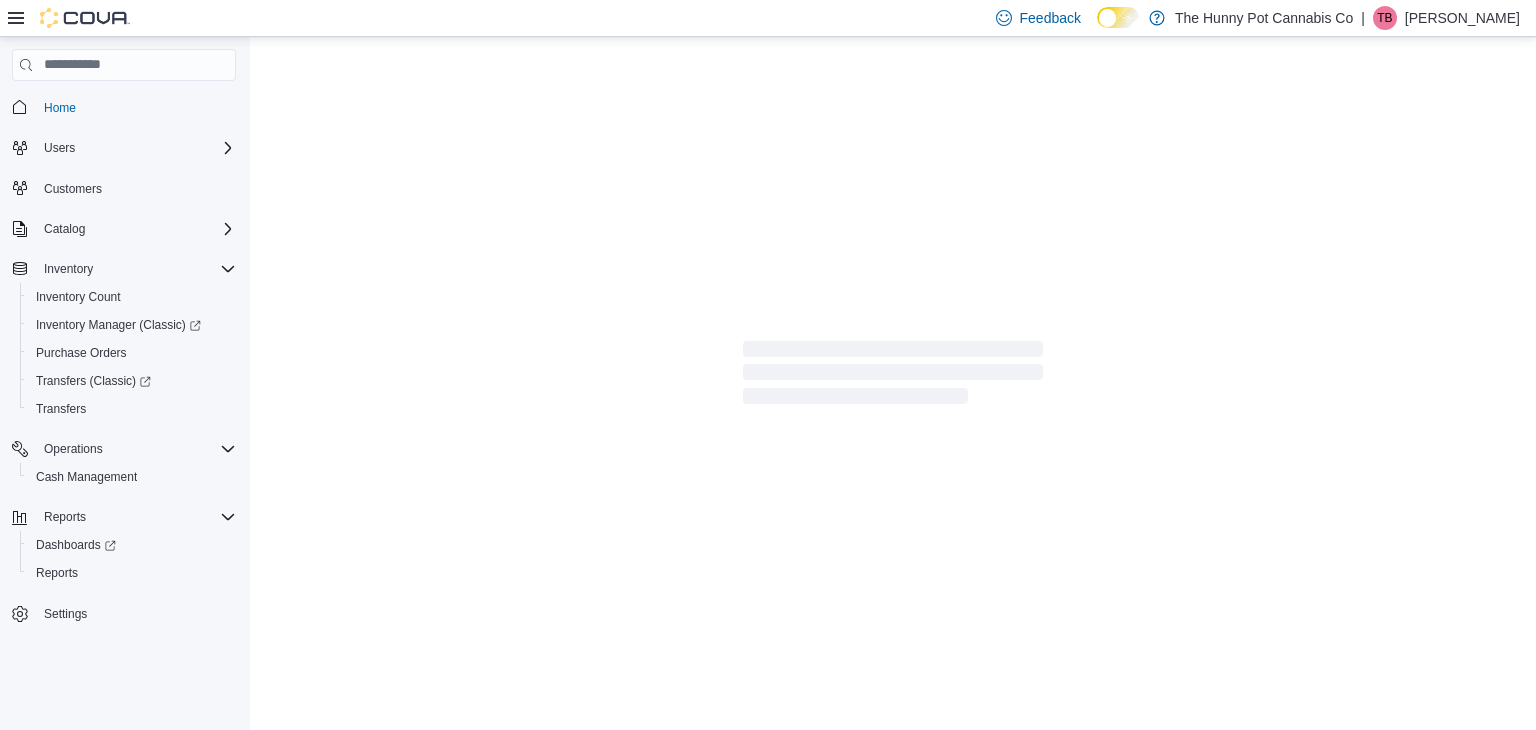 scroll, scrollTop: 0, scrollLeft: 0, axis: both 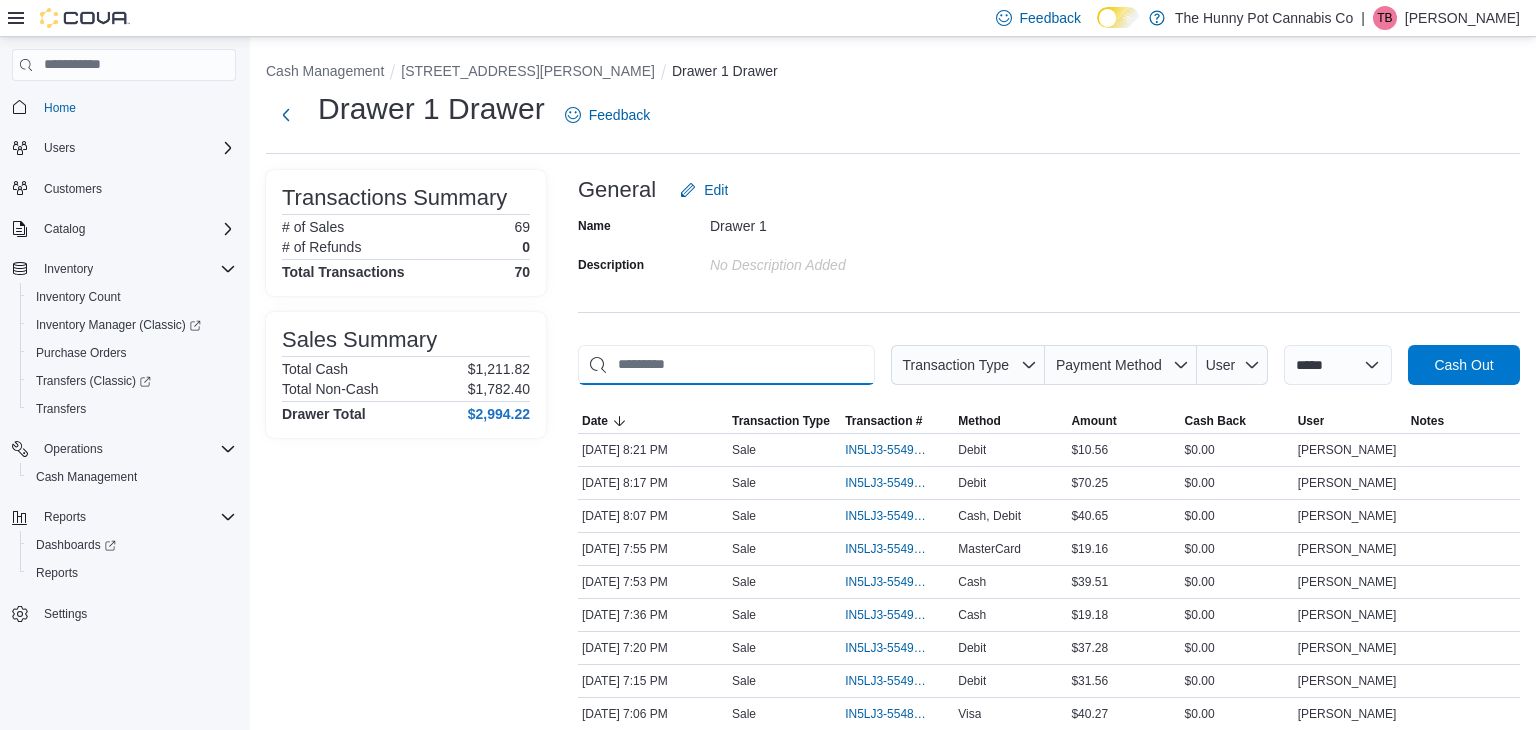 click at bounding box center (726, 365) 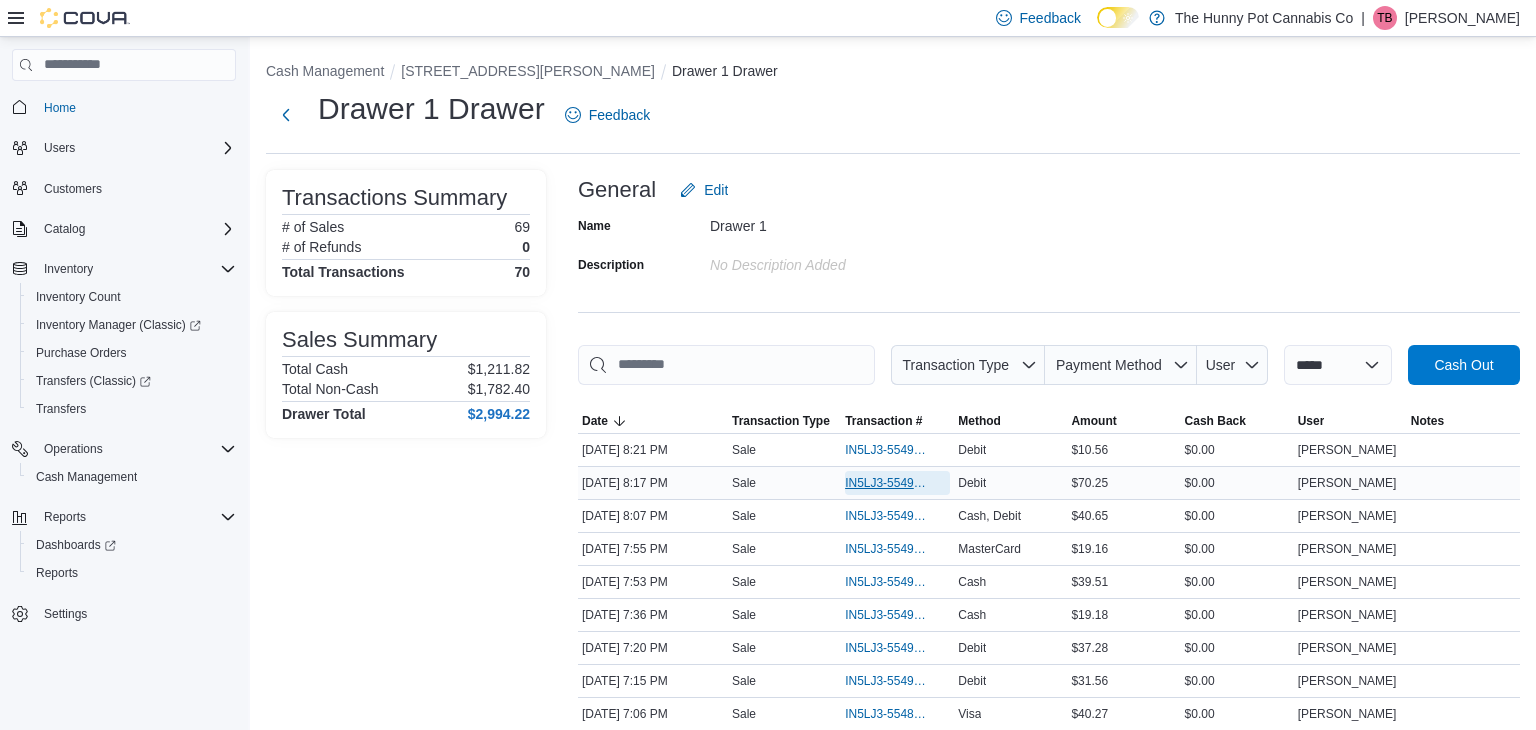 click on "IN5LJ3-5549597" at bounding box center [887, 483] 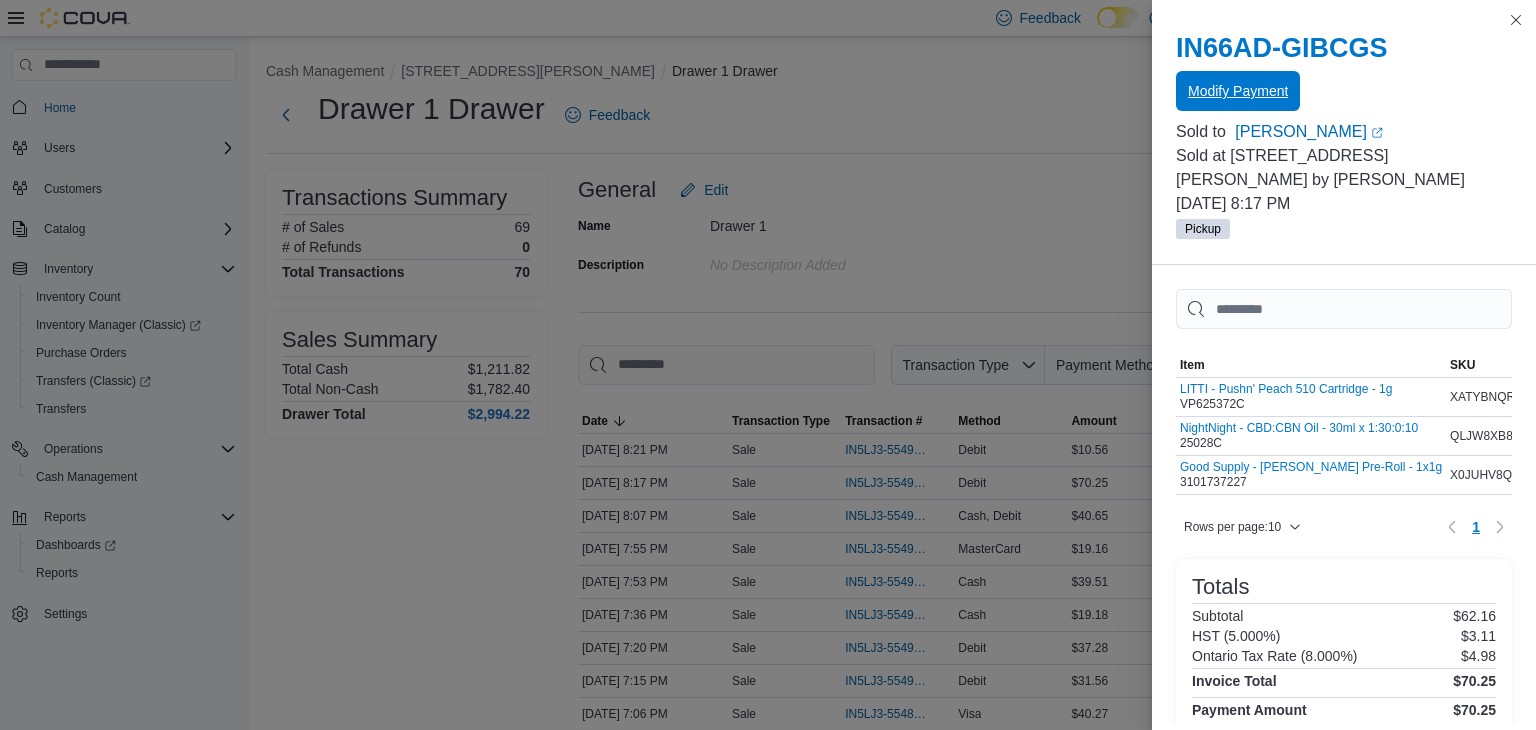 click on "Modify Payment" at bounding box center [1238, 91] 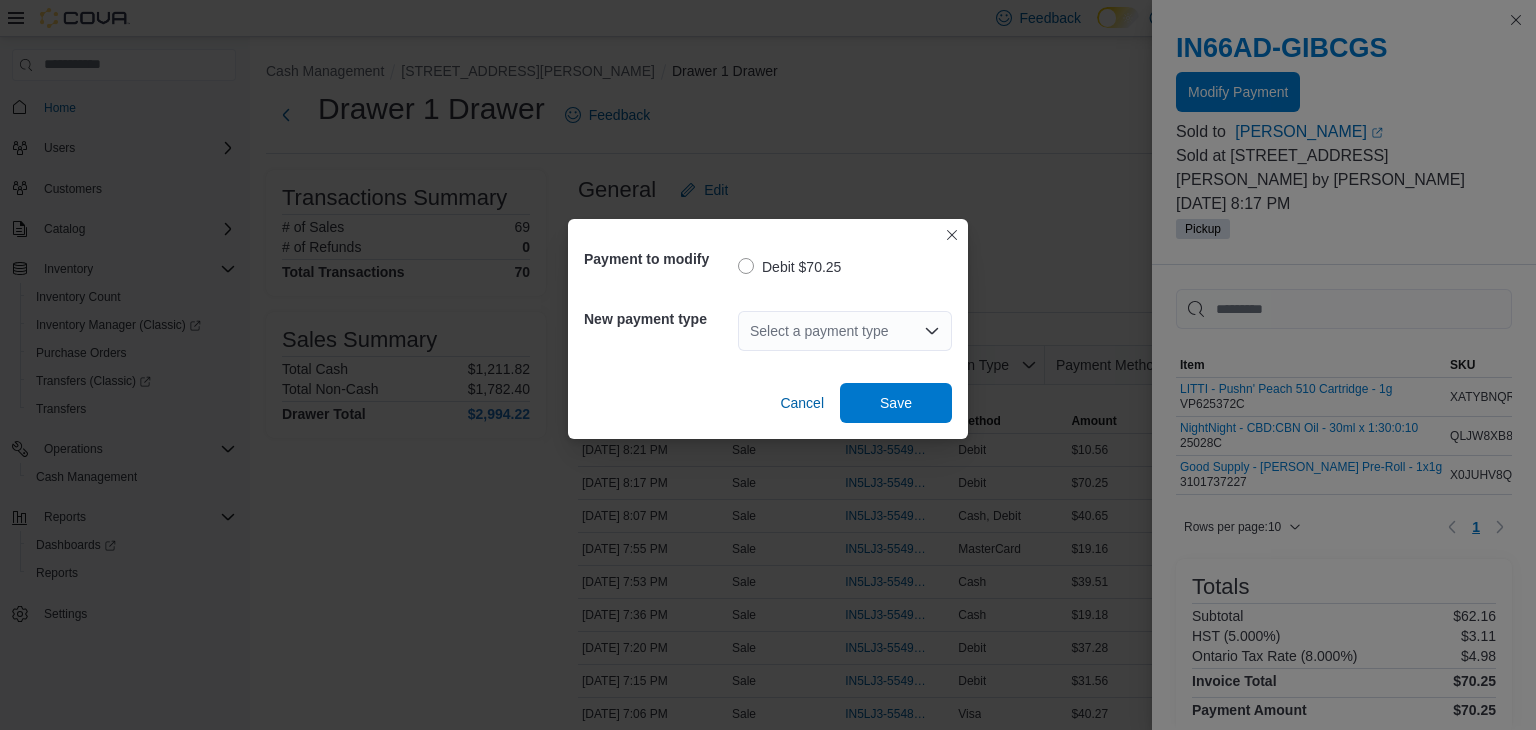 click on "Select a payment type" at bounding box center [845, 331] 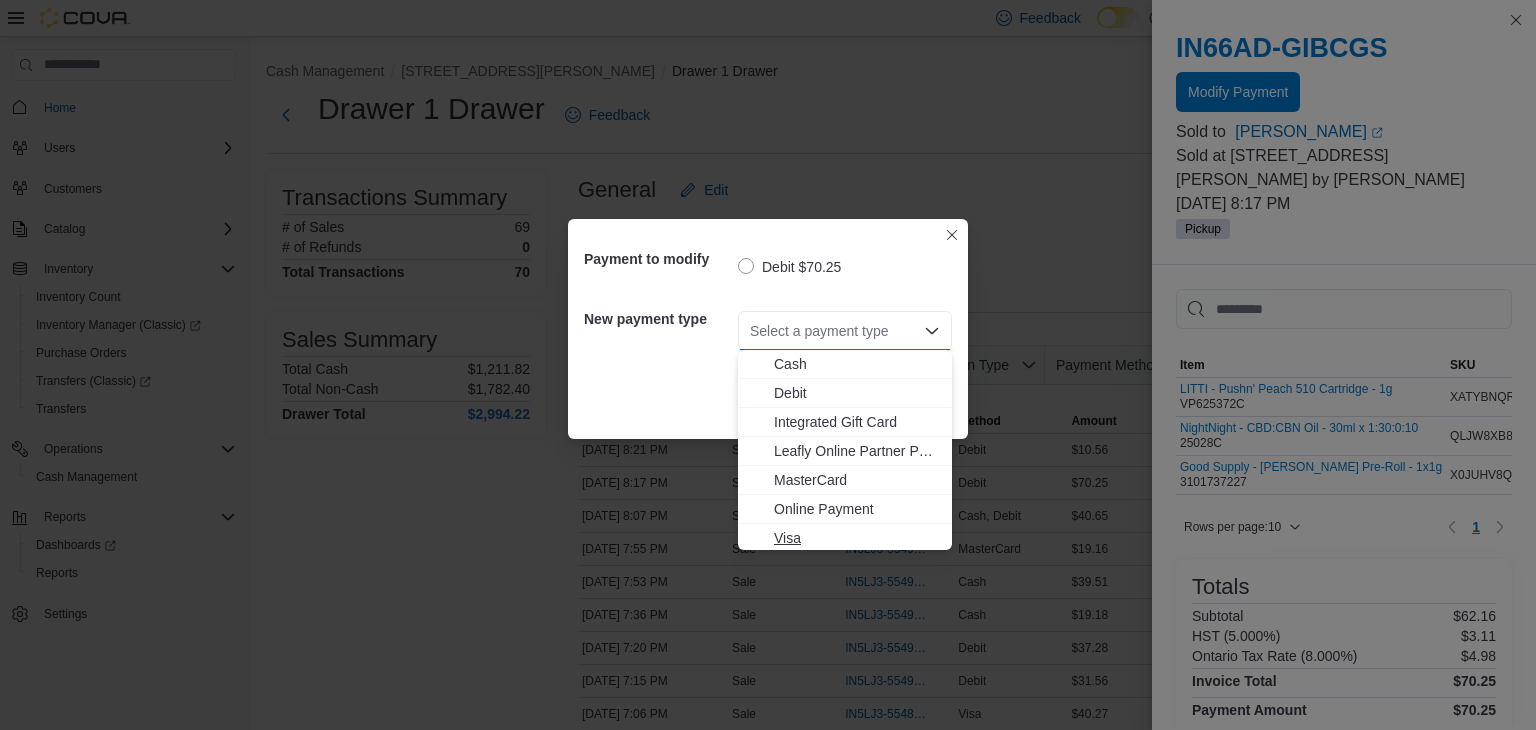click on "Visa" at bounding box center (857, 538) 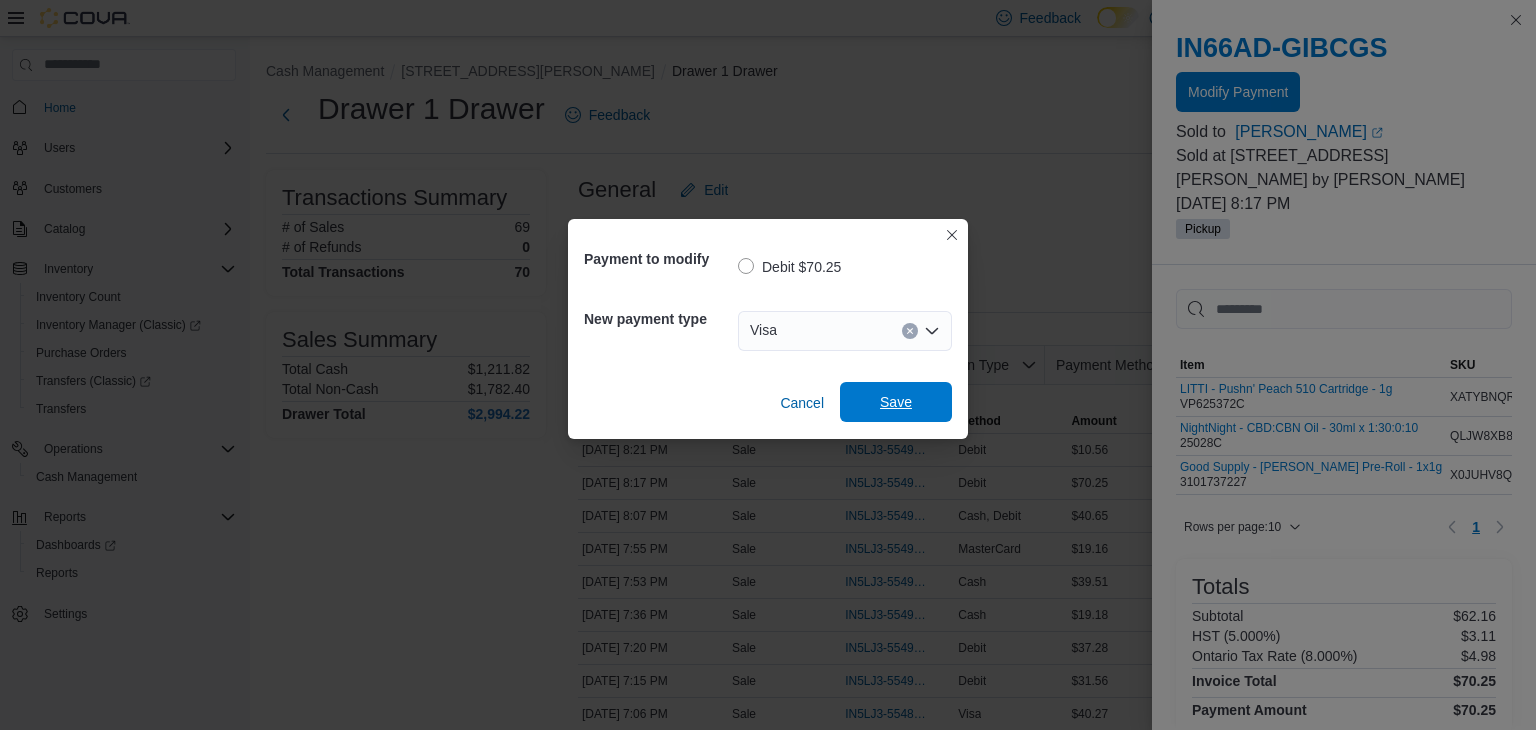 click on "Save" at bounding box center [896, 402] 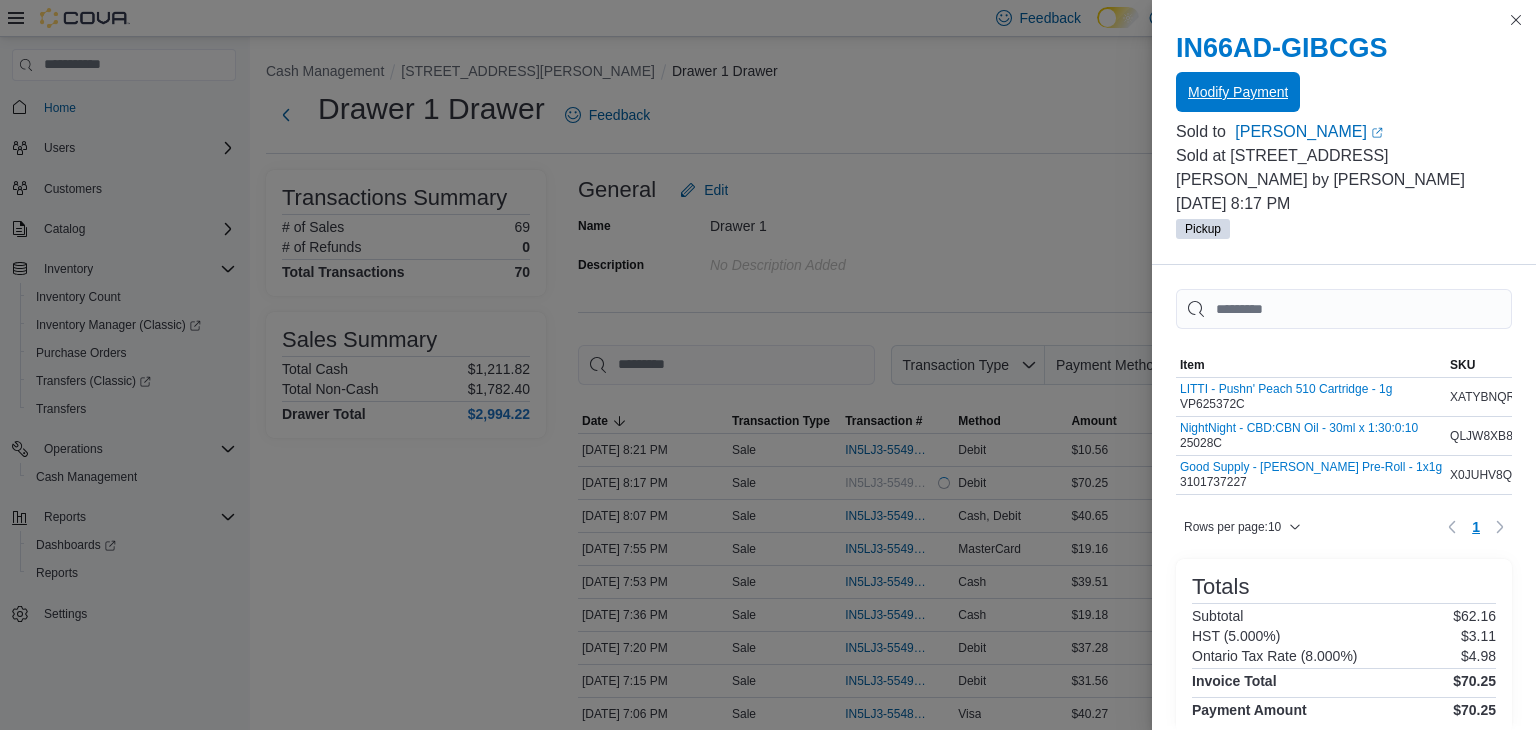 scroll, scrollTop: 0, scrollLeft: 0, axis: both 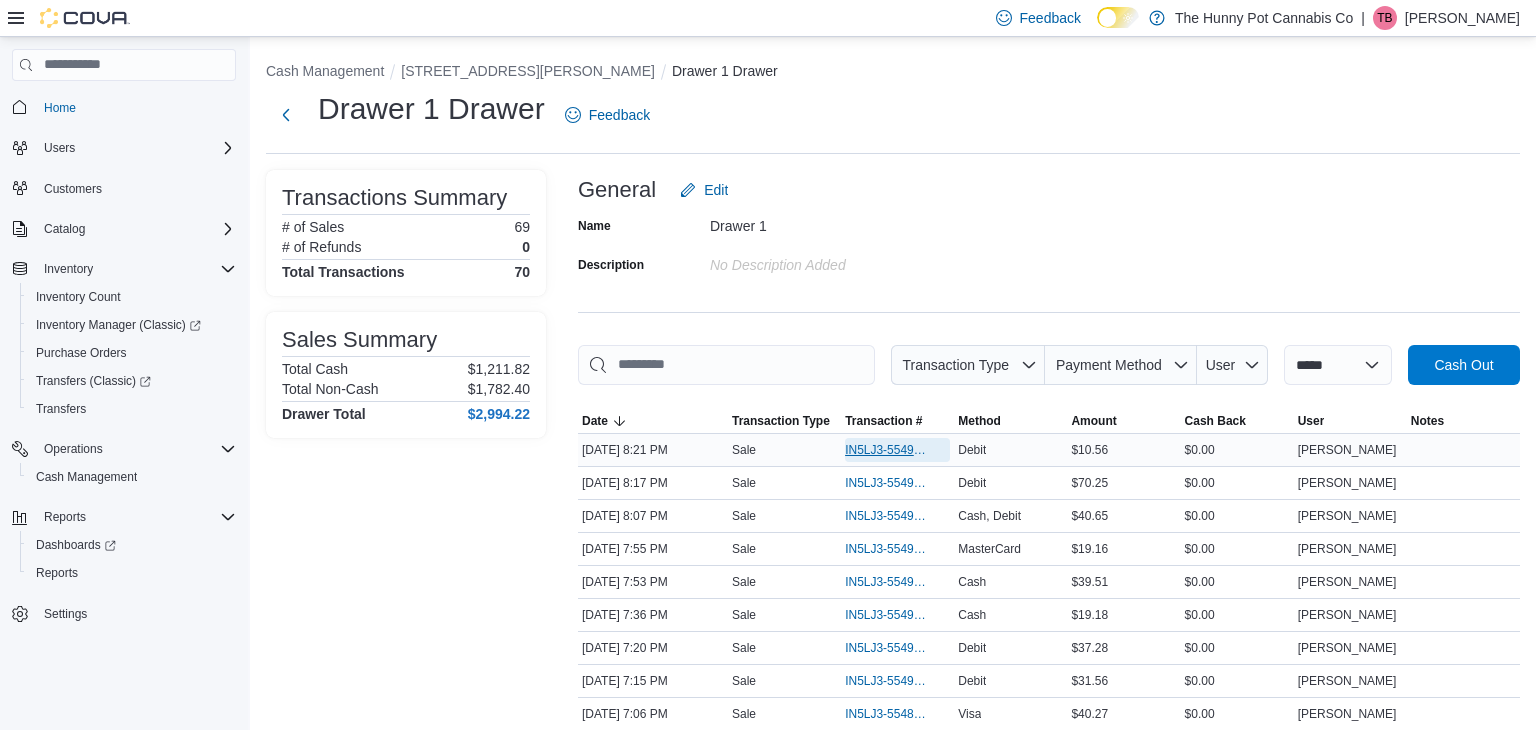 click on "IN5LJ3-5549633" at bounding box center [887, 450] 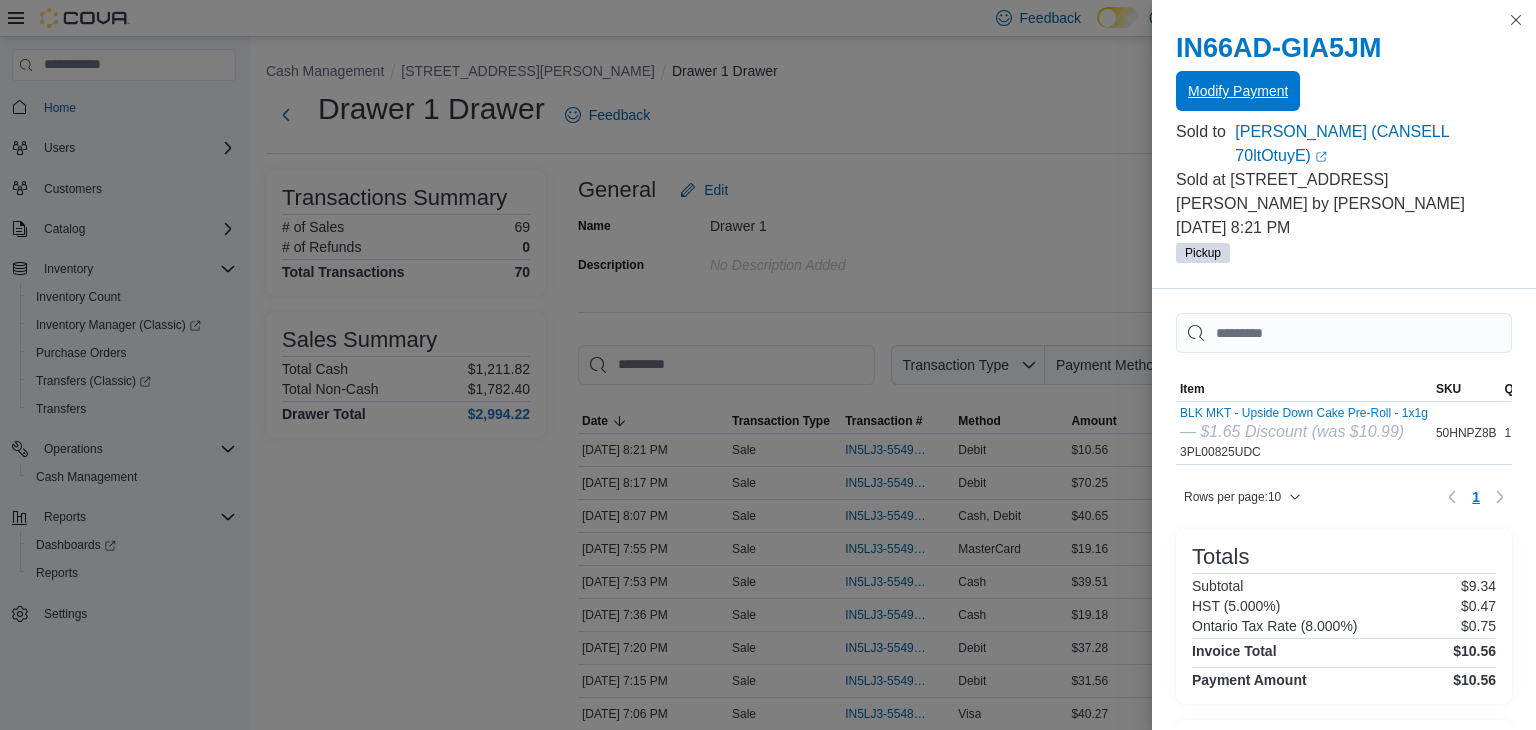 click on "Modify Payment" at bounding box center [1238, 91] 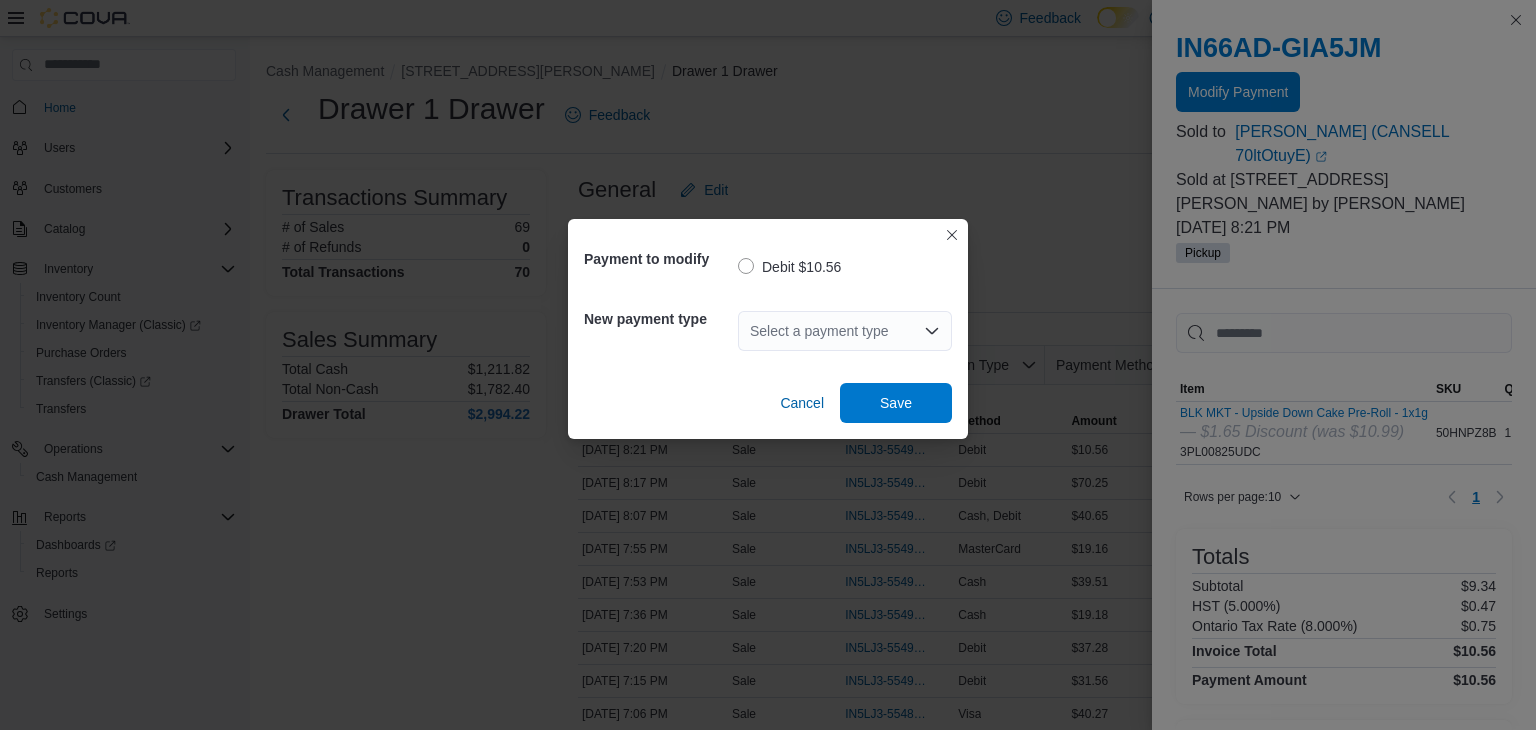 click on "Select a payment type" at bounding box center (845, 331) 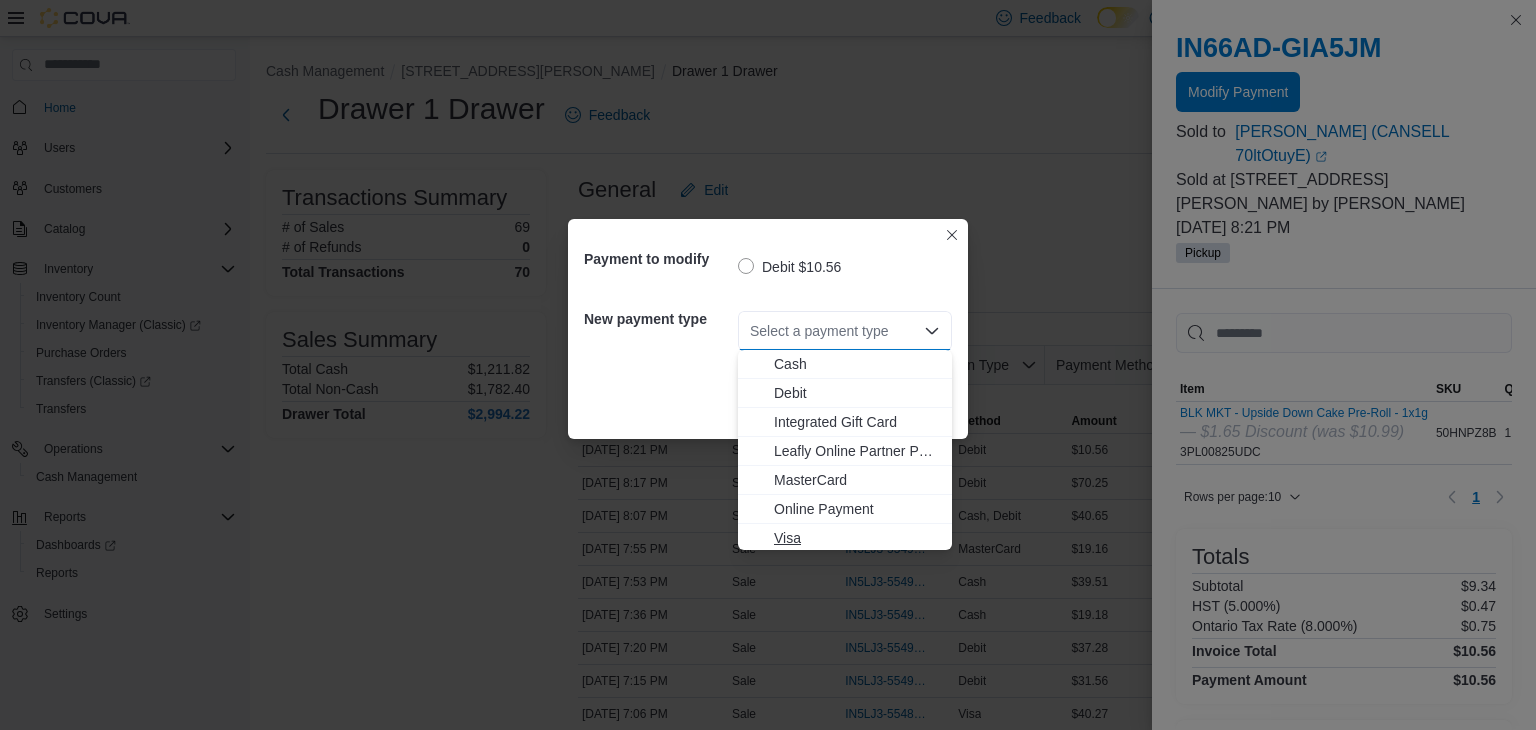 click on "Visa" at bounding box center (845, 538) 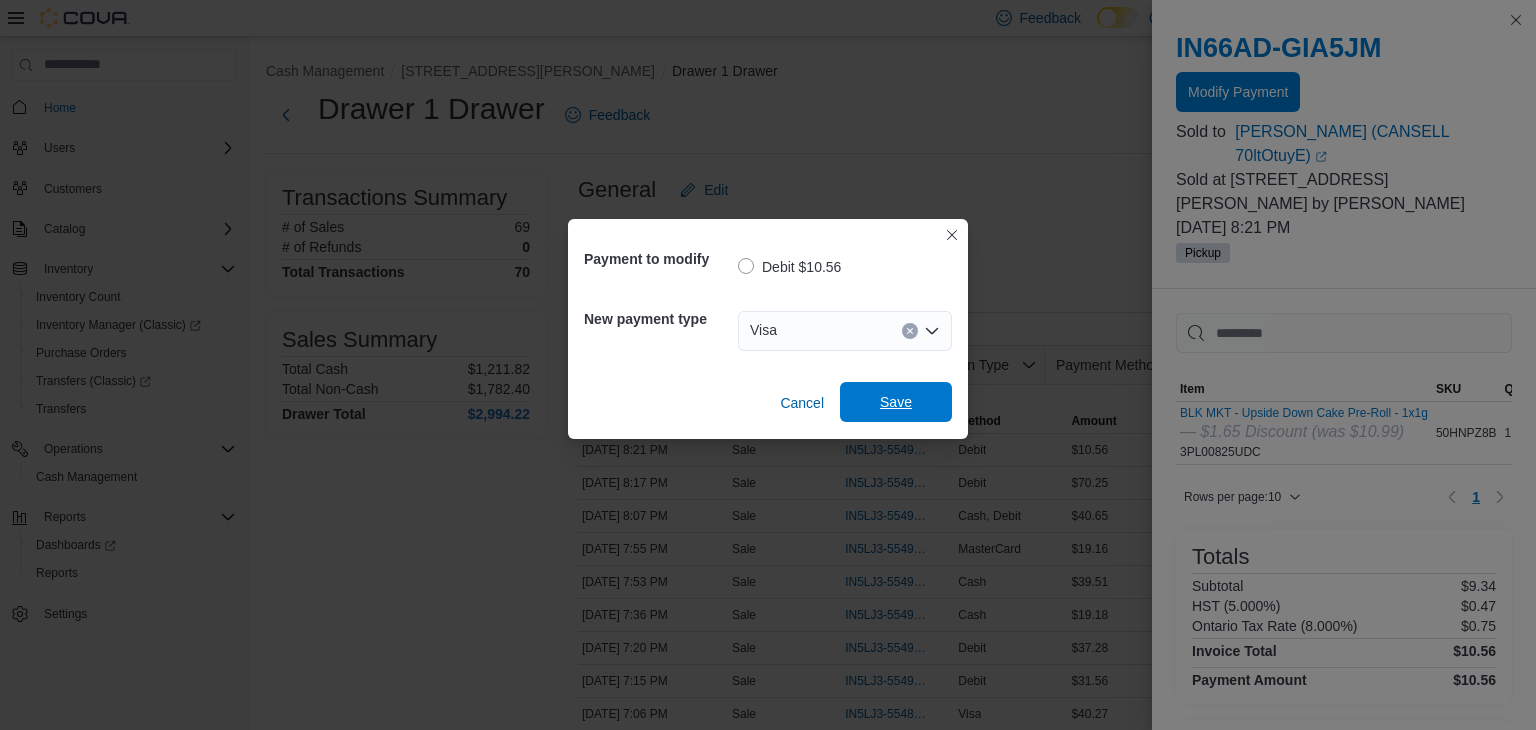 click on "Save" at bounding box center [896, 402] 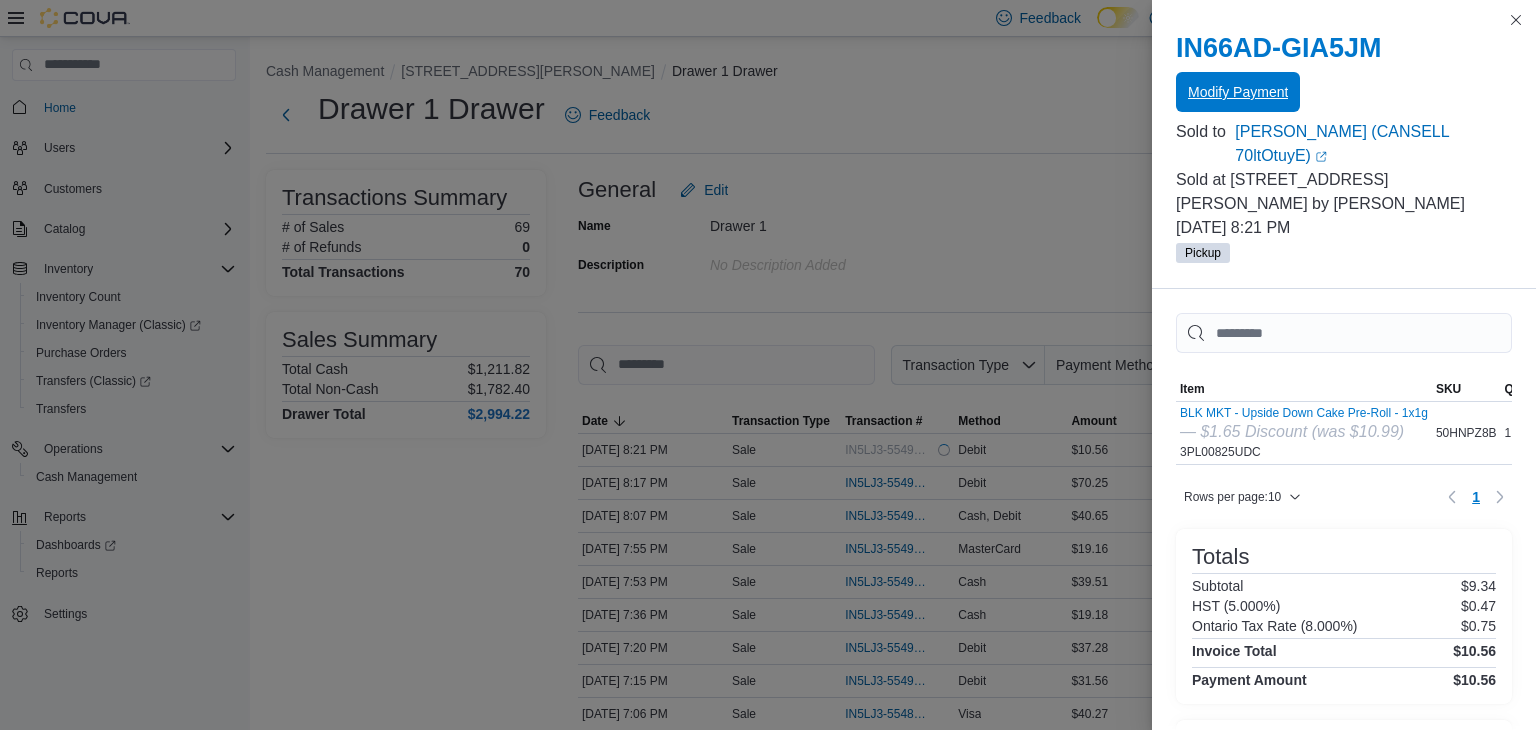 scroll, scrollTop: 0, scrollLeft: 0, axis: both 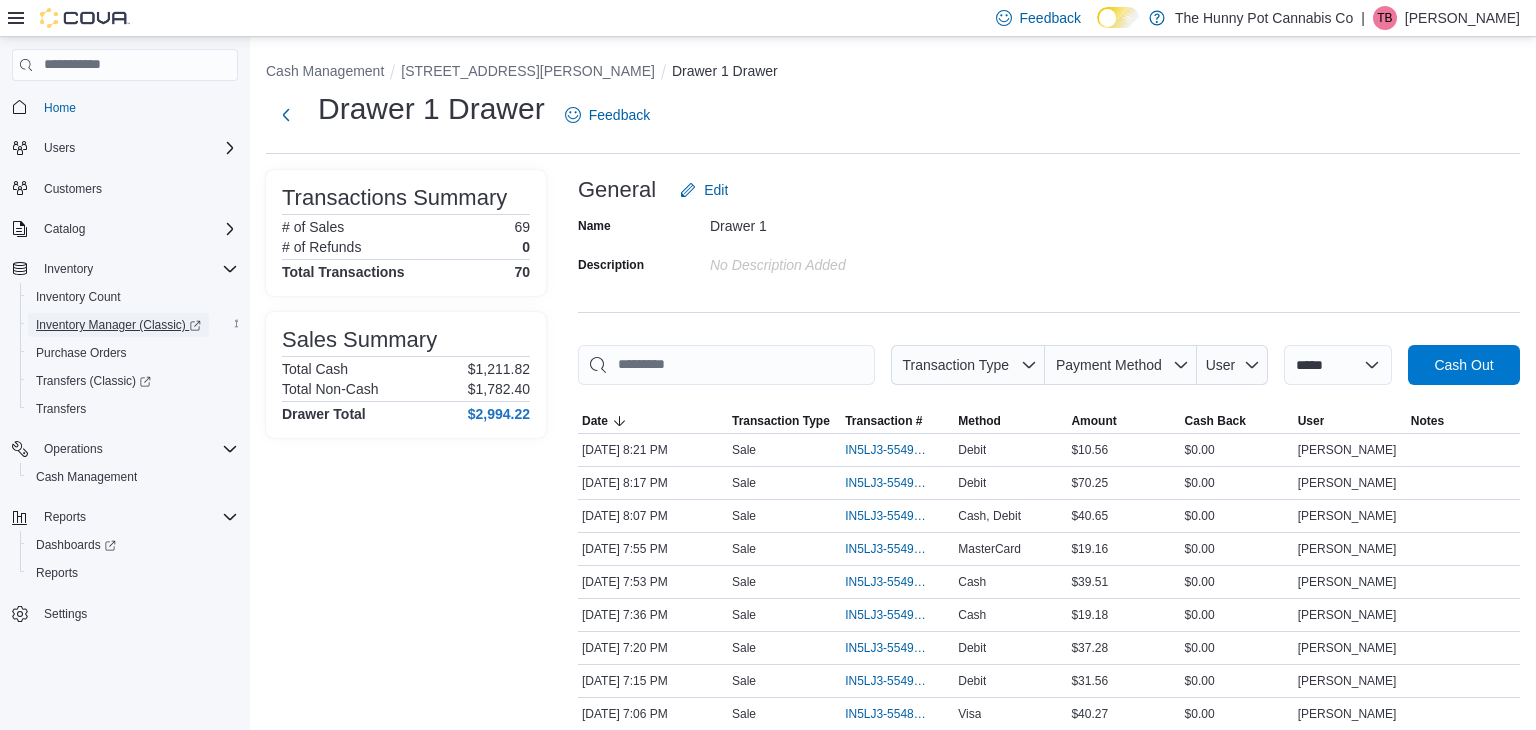 click on "Inventory Manager (Classic)" at bounding box center [118, 325] 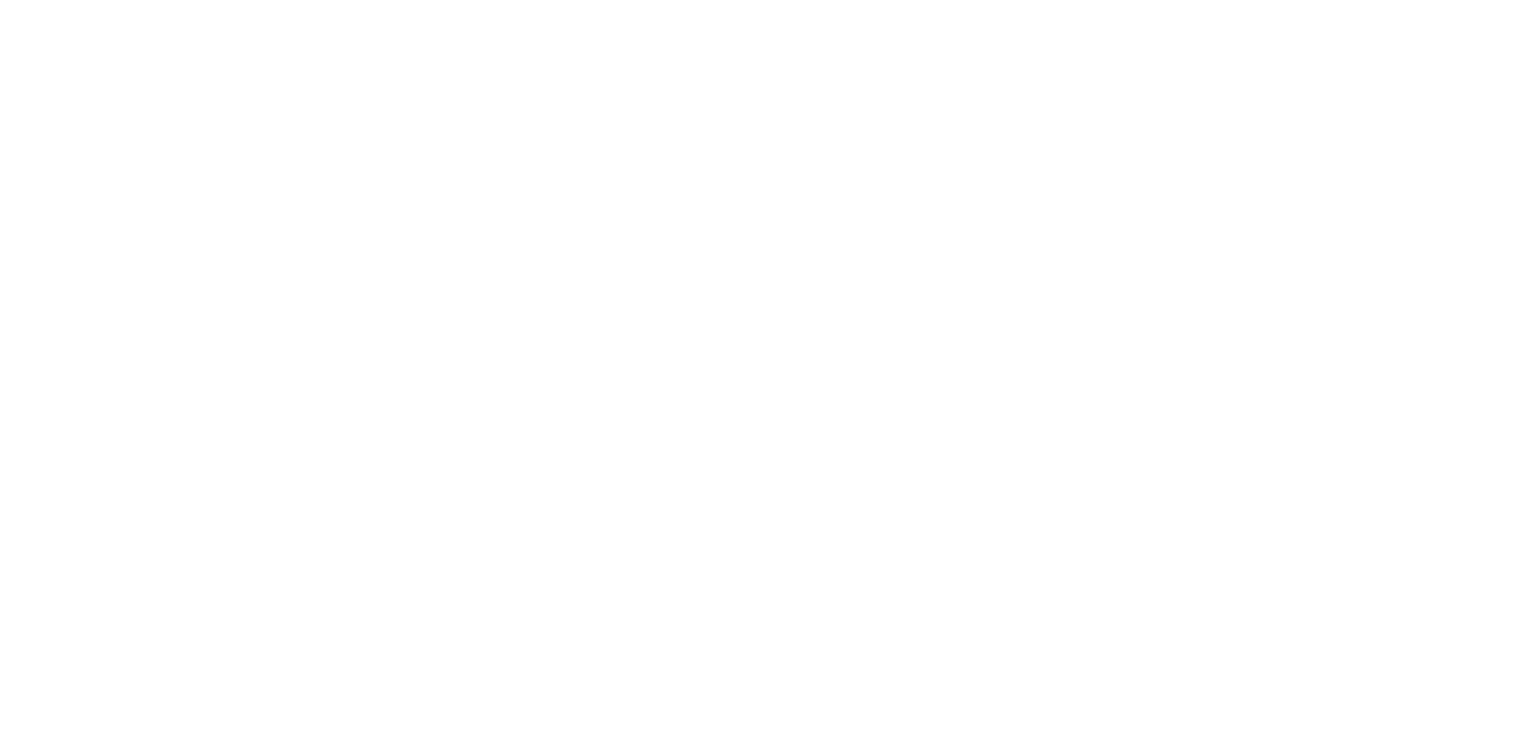 scroll, scrollTop: 0, scrollLeft: 0, axis: both 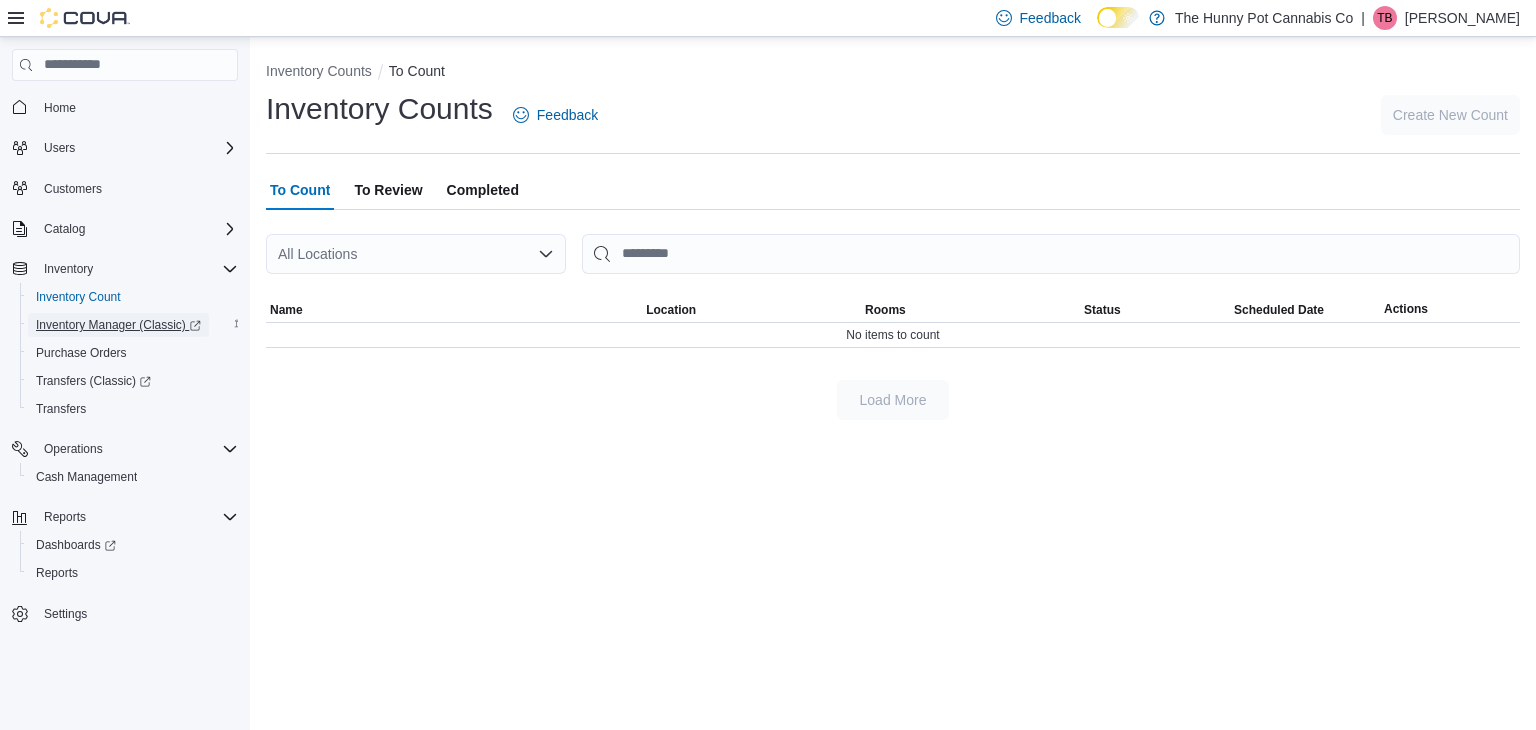 click on "Inventory Manager (Classic)" at bounding box center [118, 325] 